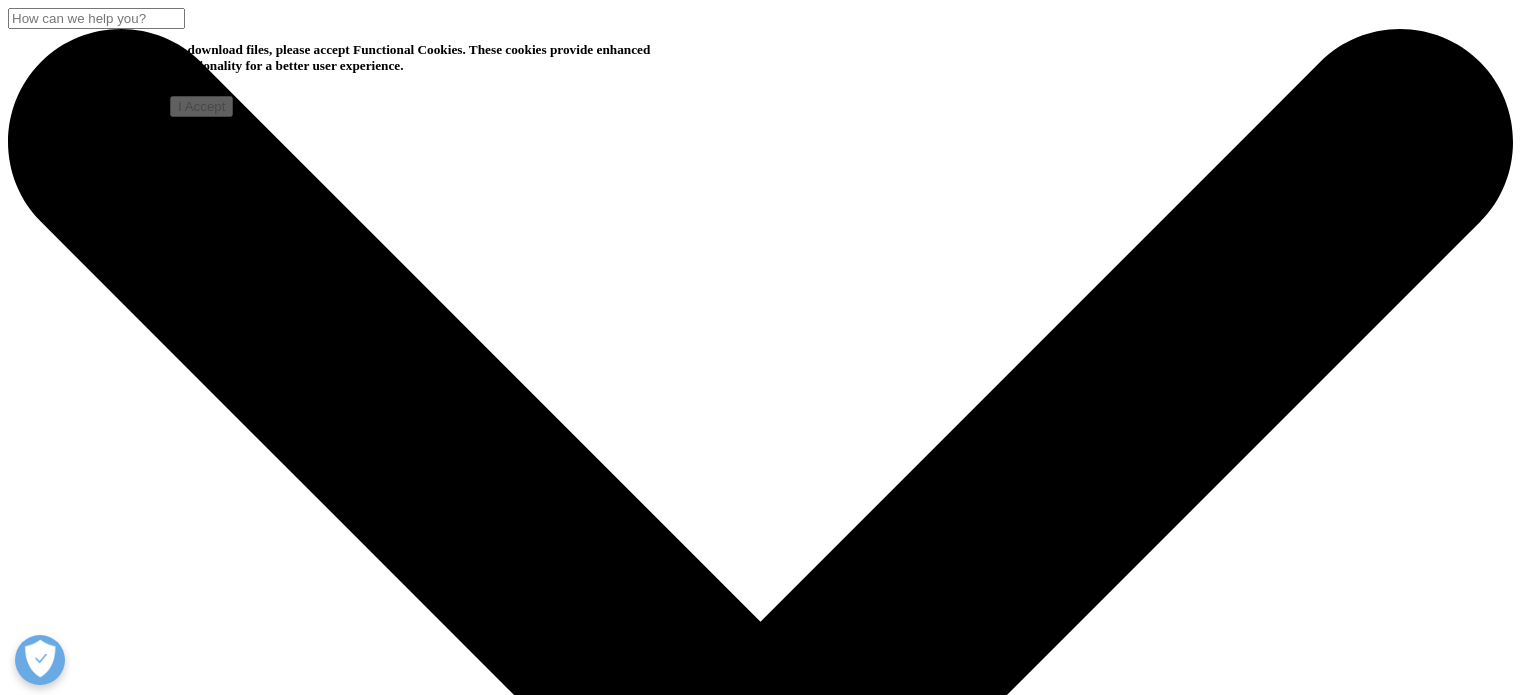 scroll, scrollTop: 1100, scrollLeft: 0, axis: vertical 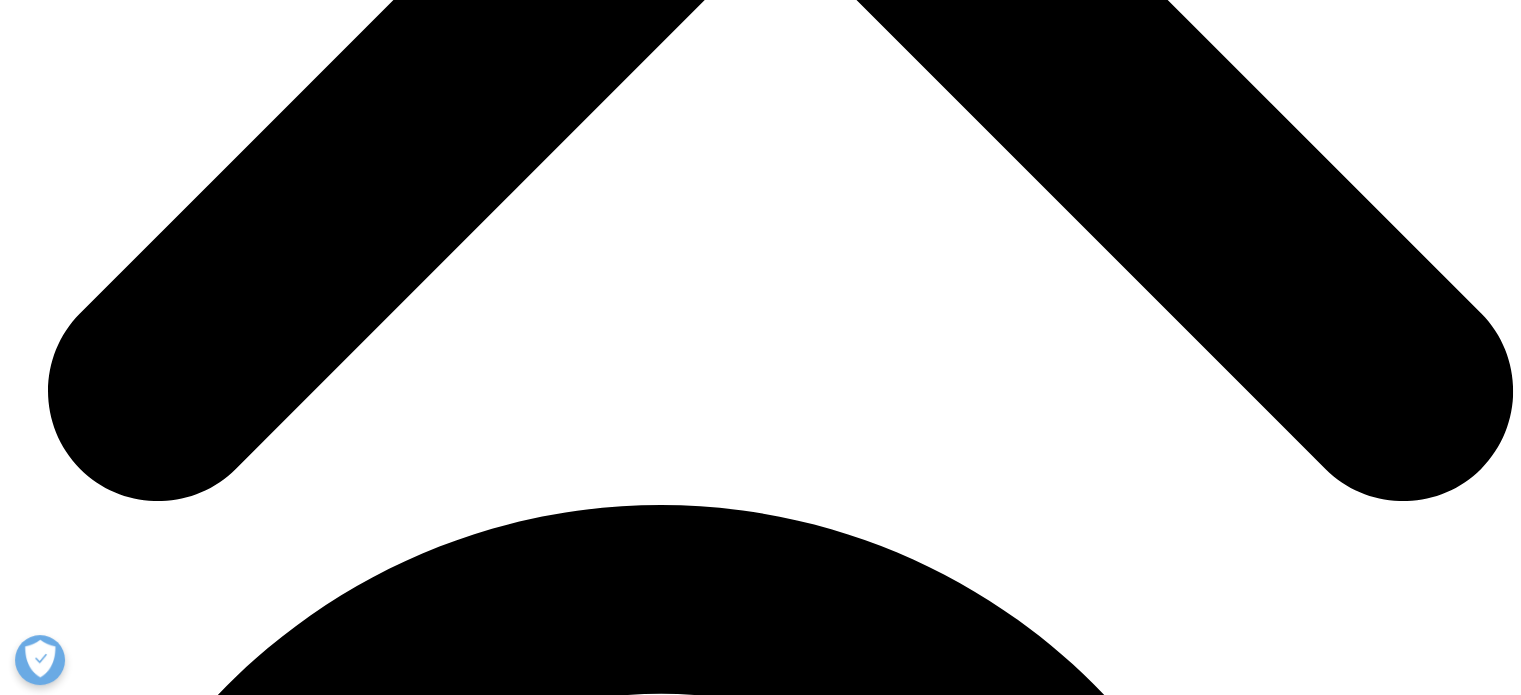 click on "read more" at bounding box center [40, 19449] 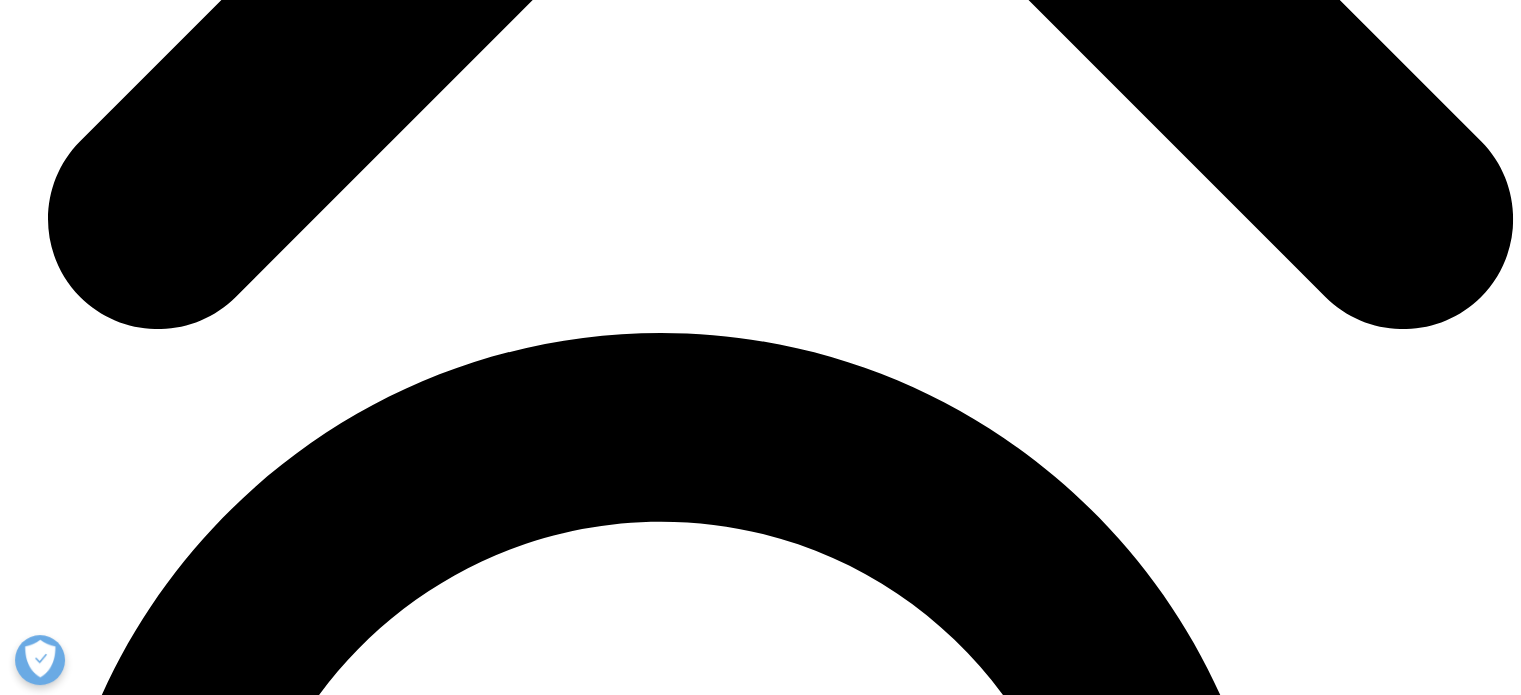 scroll, scrollTop: 7800, scrollLeft: 0, axis: vertical 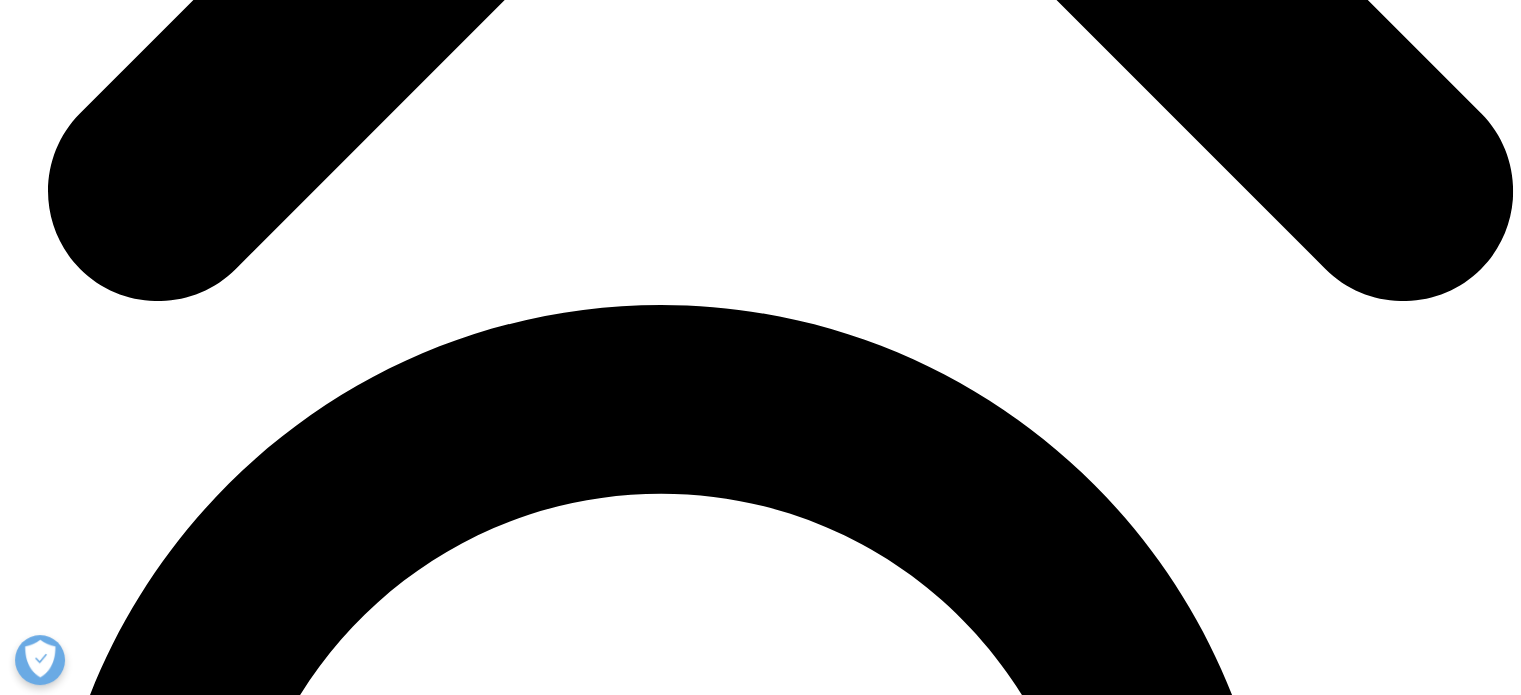 click on "read more" at bounding box center (40, 19266) 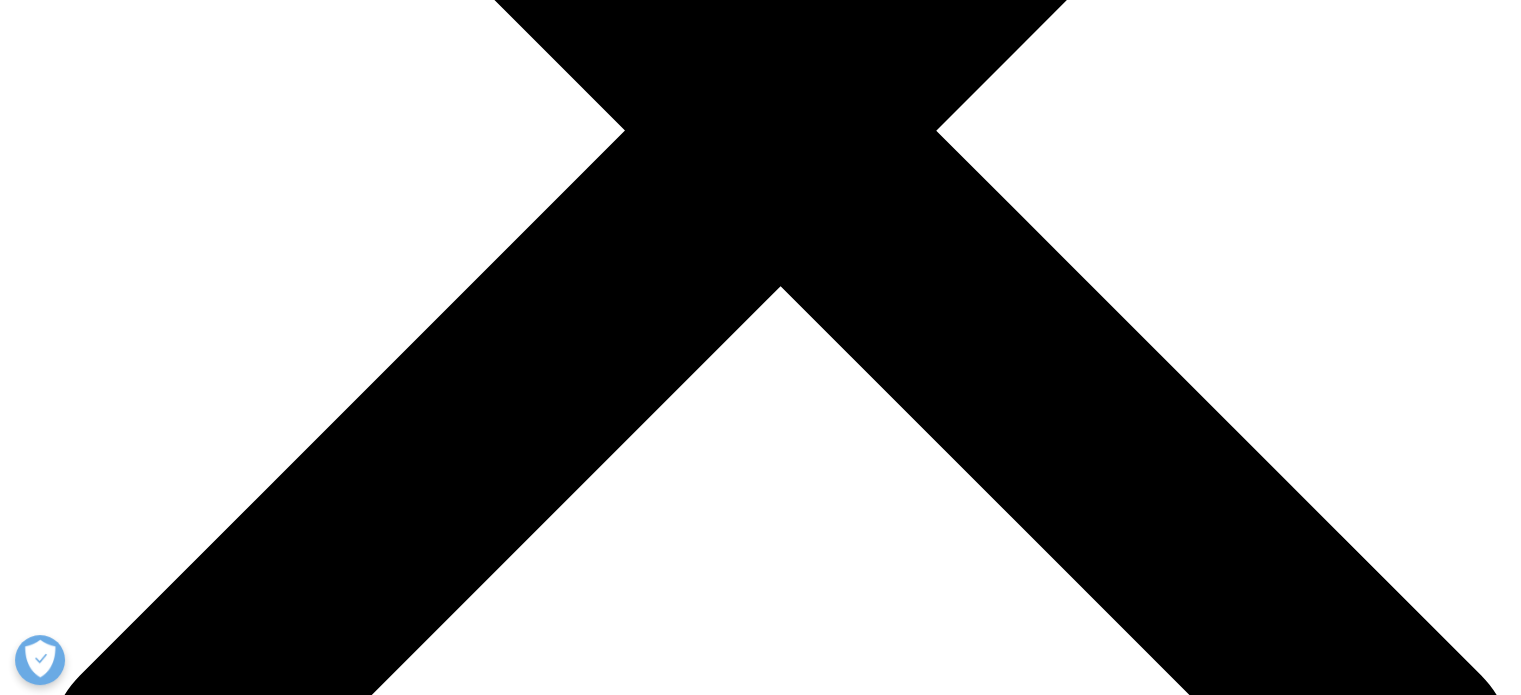 click on "Global Trends in R&D 2025: Signs of Higher Efficiency and Productivity" at bounding box center [760, 24878] 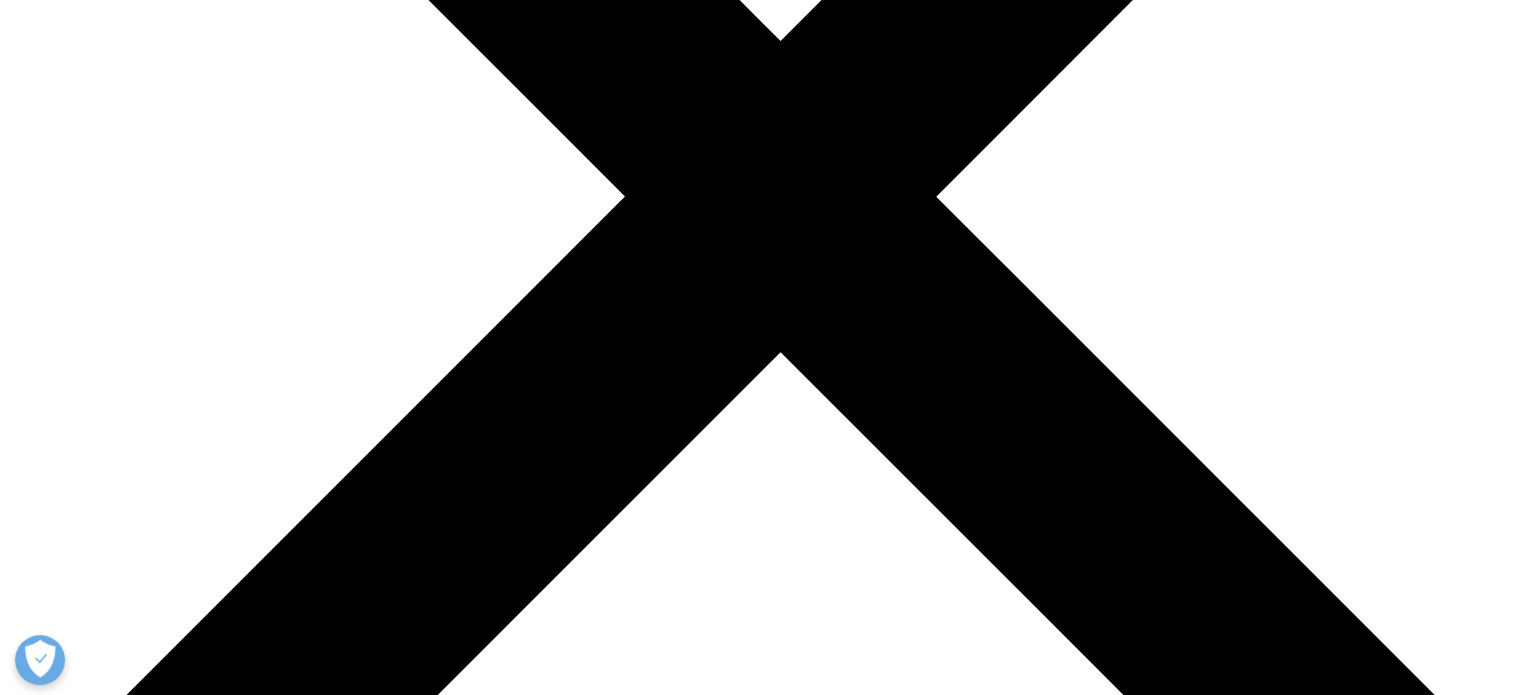 scroll, scrollTop: 7700, scrollLeft: 0, axis: vertical 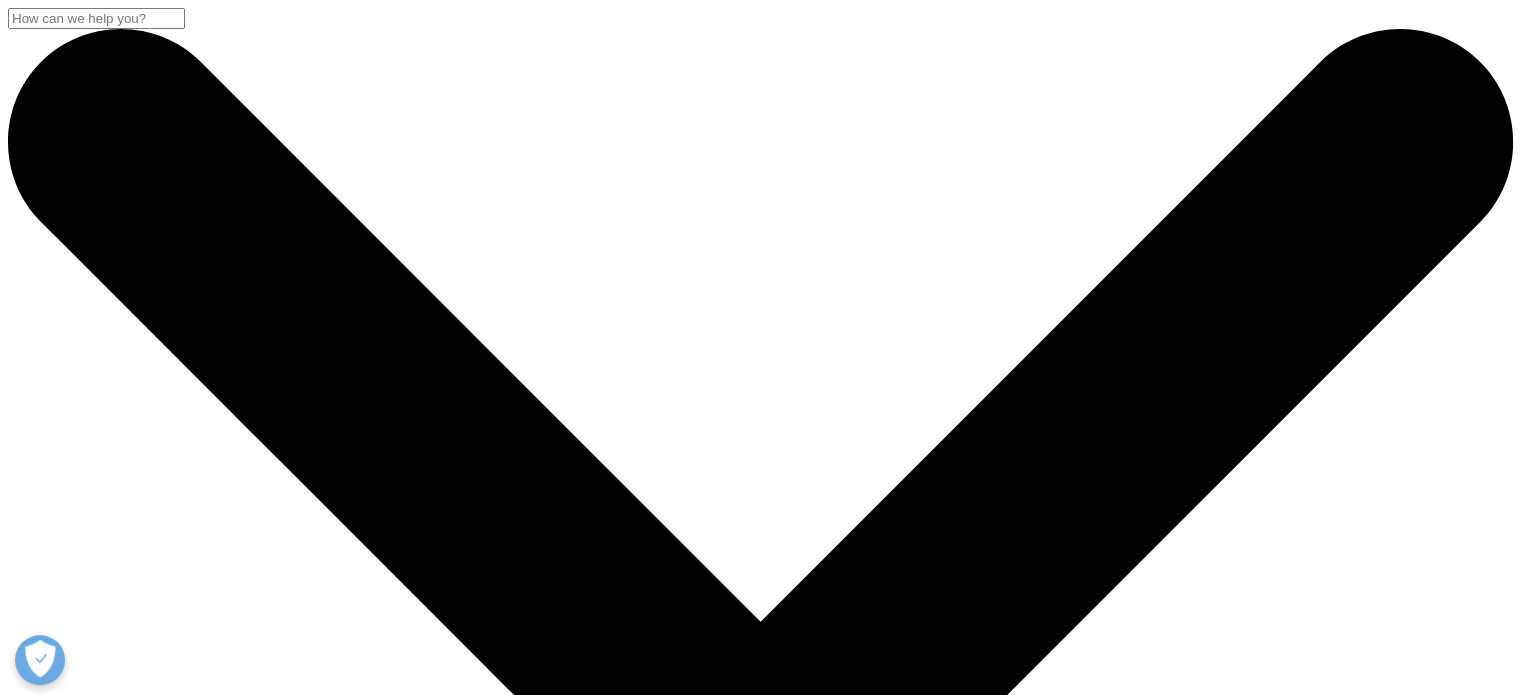 click on "Insights" at bounding box center (73, 14265) 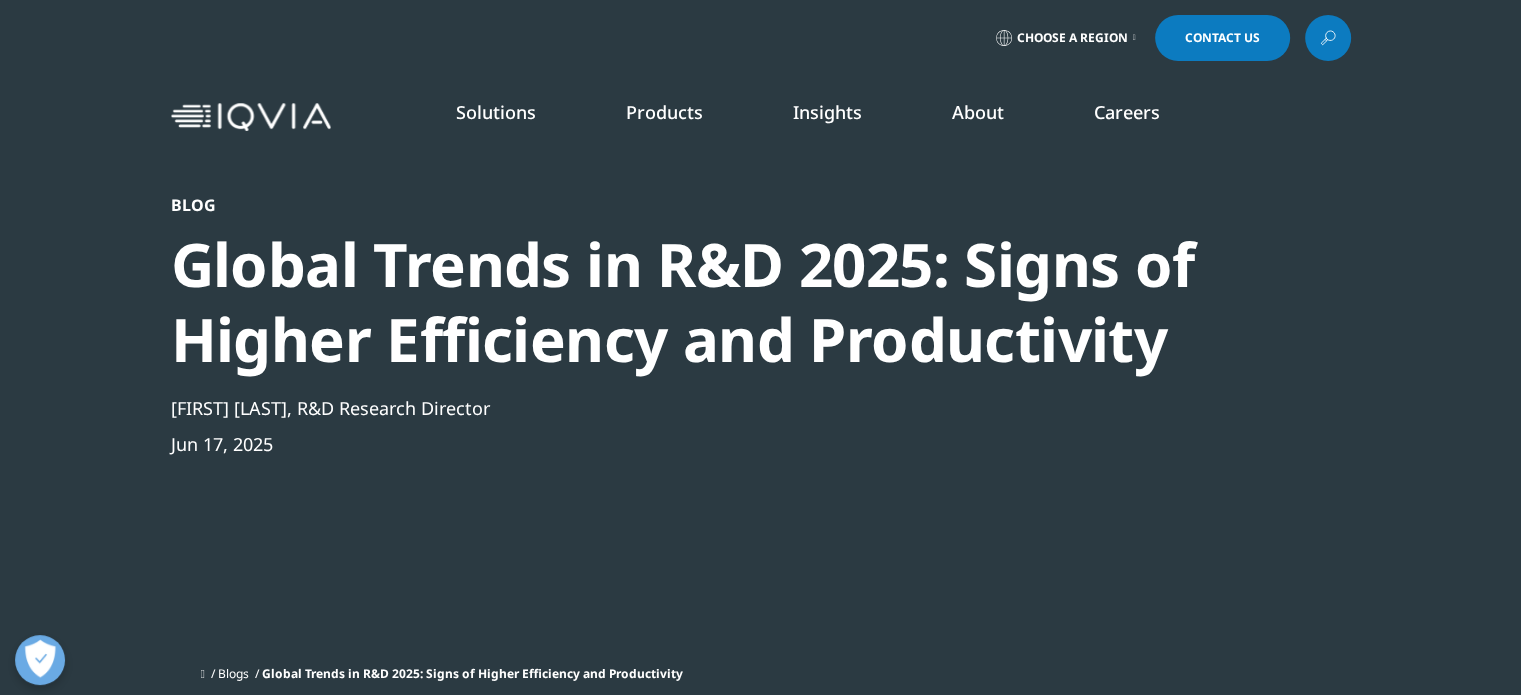 click on "Insights" at bounding box center (827, 112) 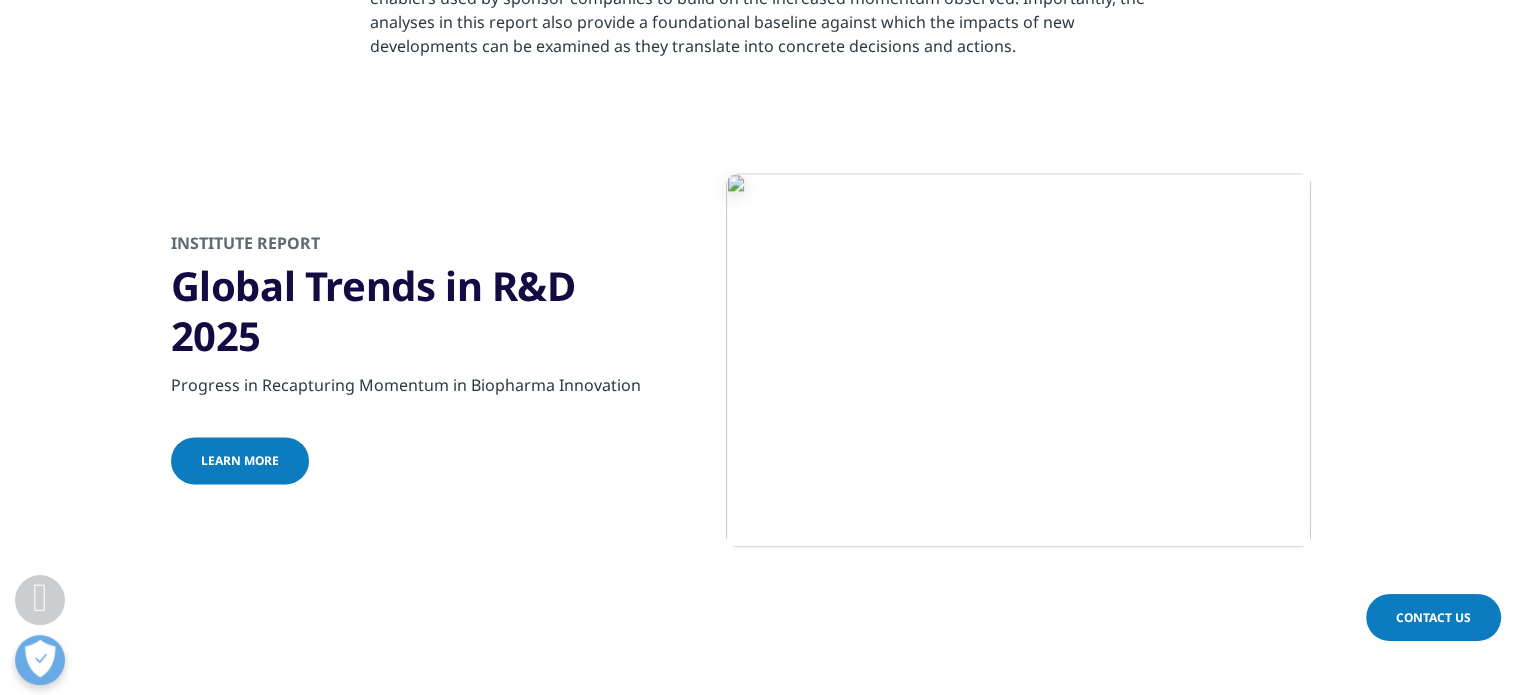 scroll, scrollTop: 2700, scrollLeft: 0, axis: vertical 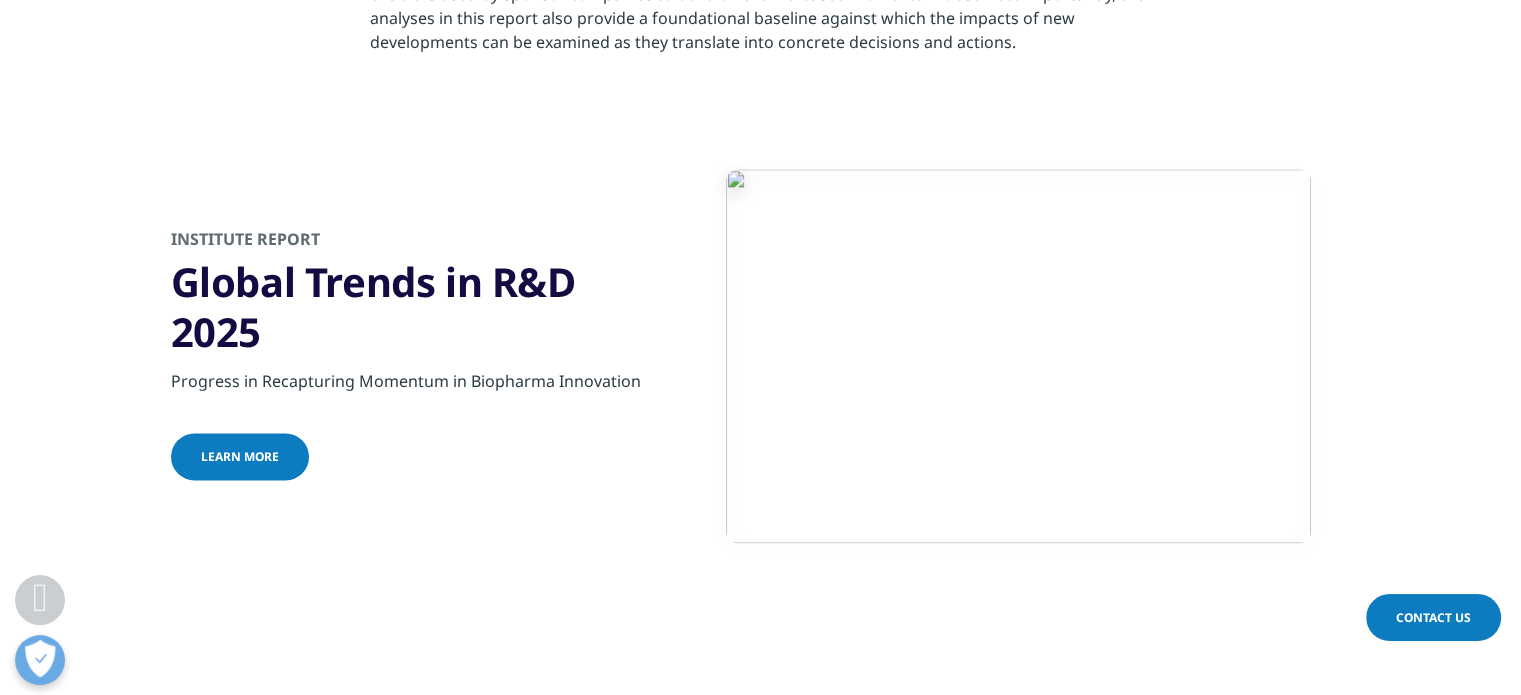 click on "Learn more" at bounding box center (240, 456) 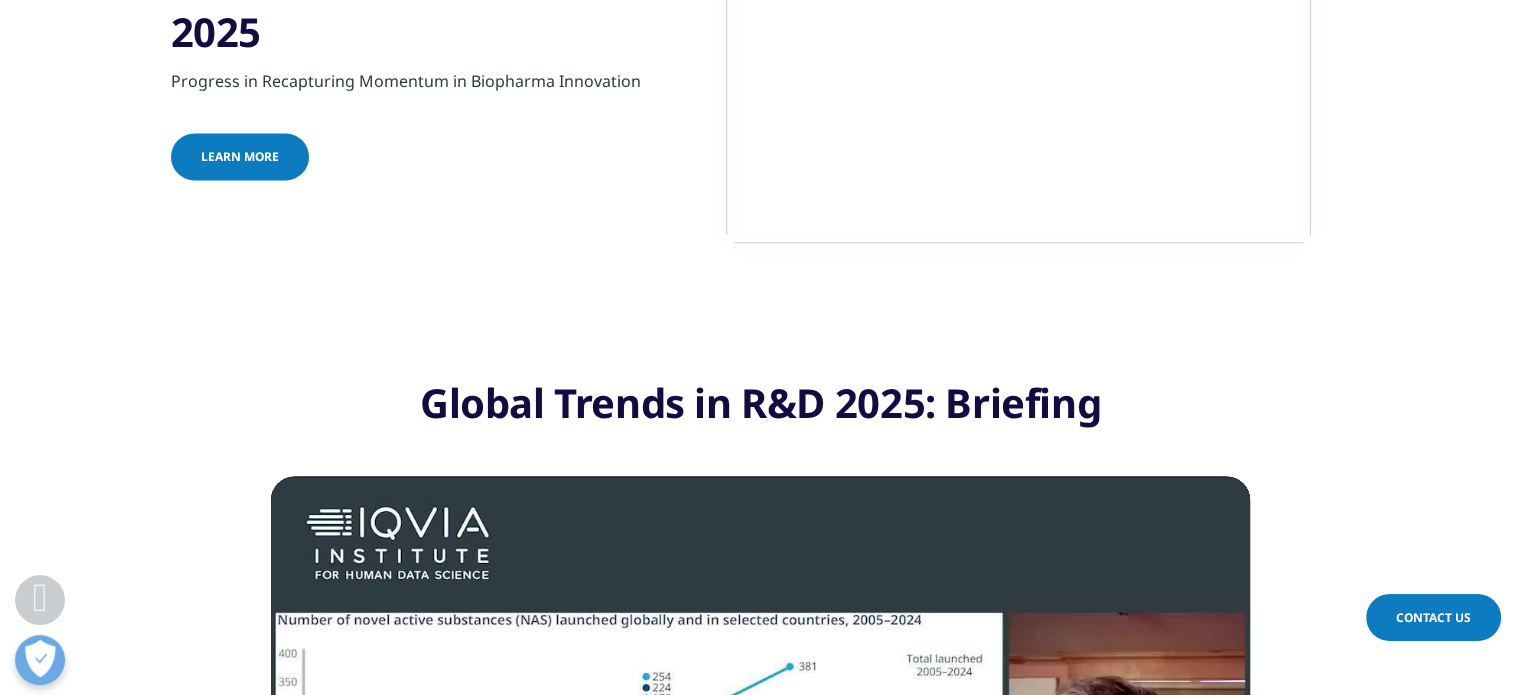 scroll, scrollTop: 2500, scrollLeft: 0, axis: vertical 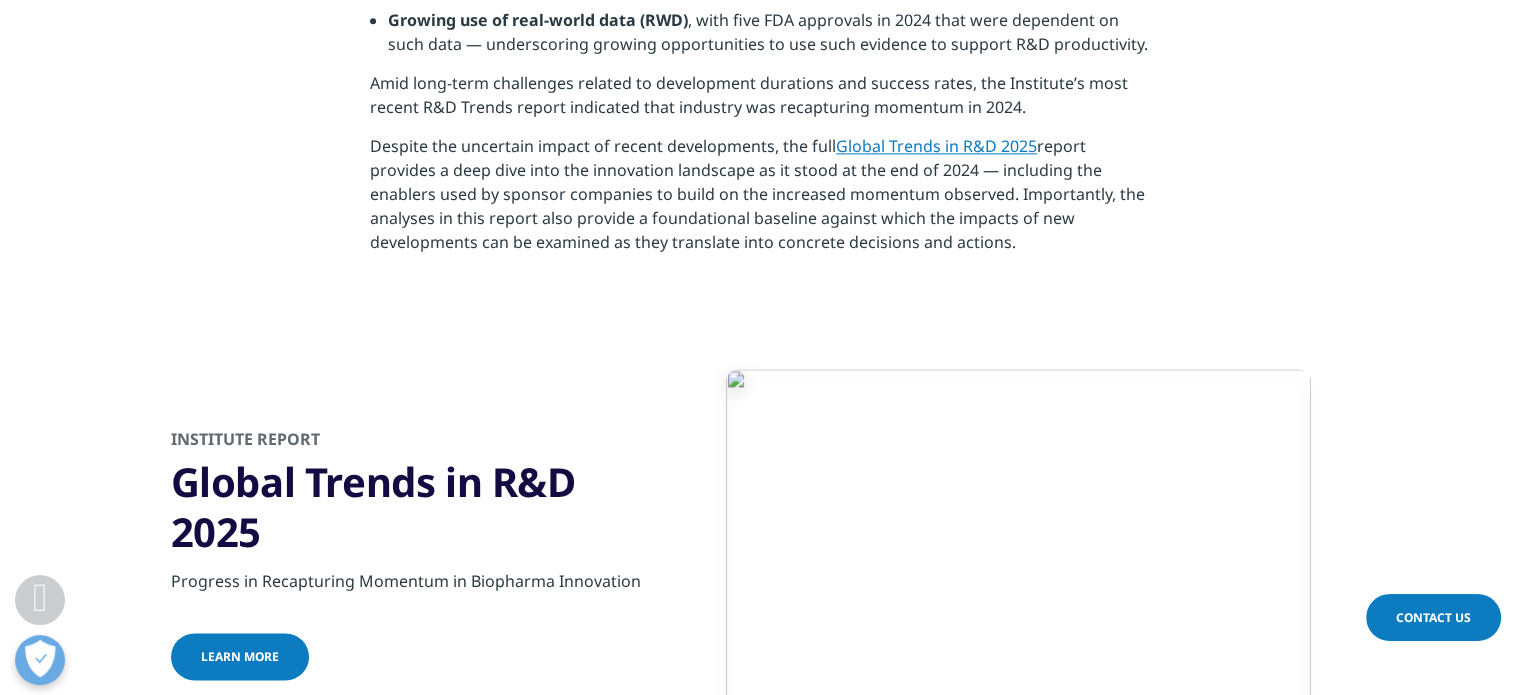 click on "Learn more" at bounding box center [240, 656] 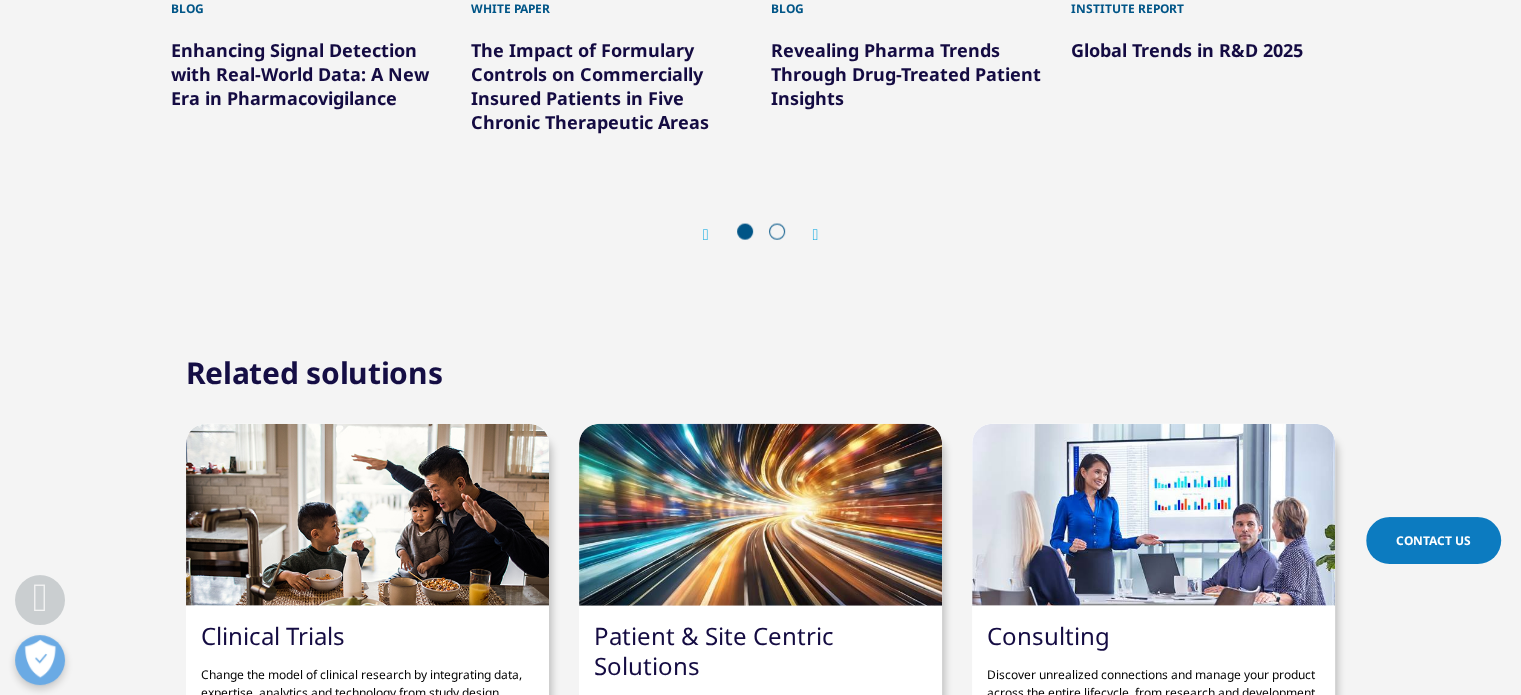 scroll, scrollTop: 4700, scrollLeft: 0, axis: vertical 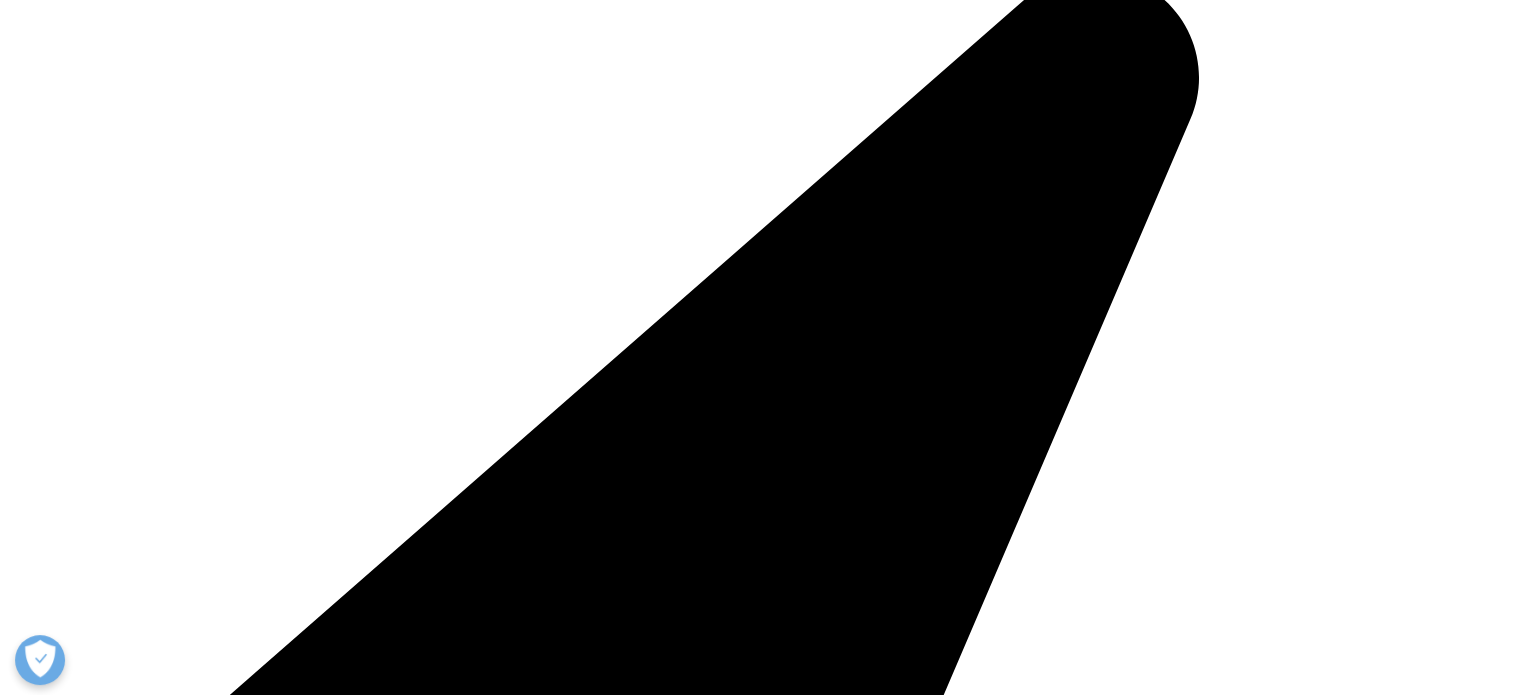 click at bounding box center (8, 14823) 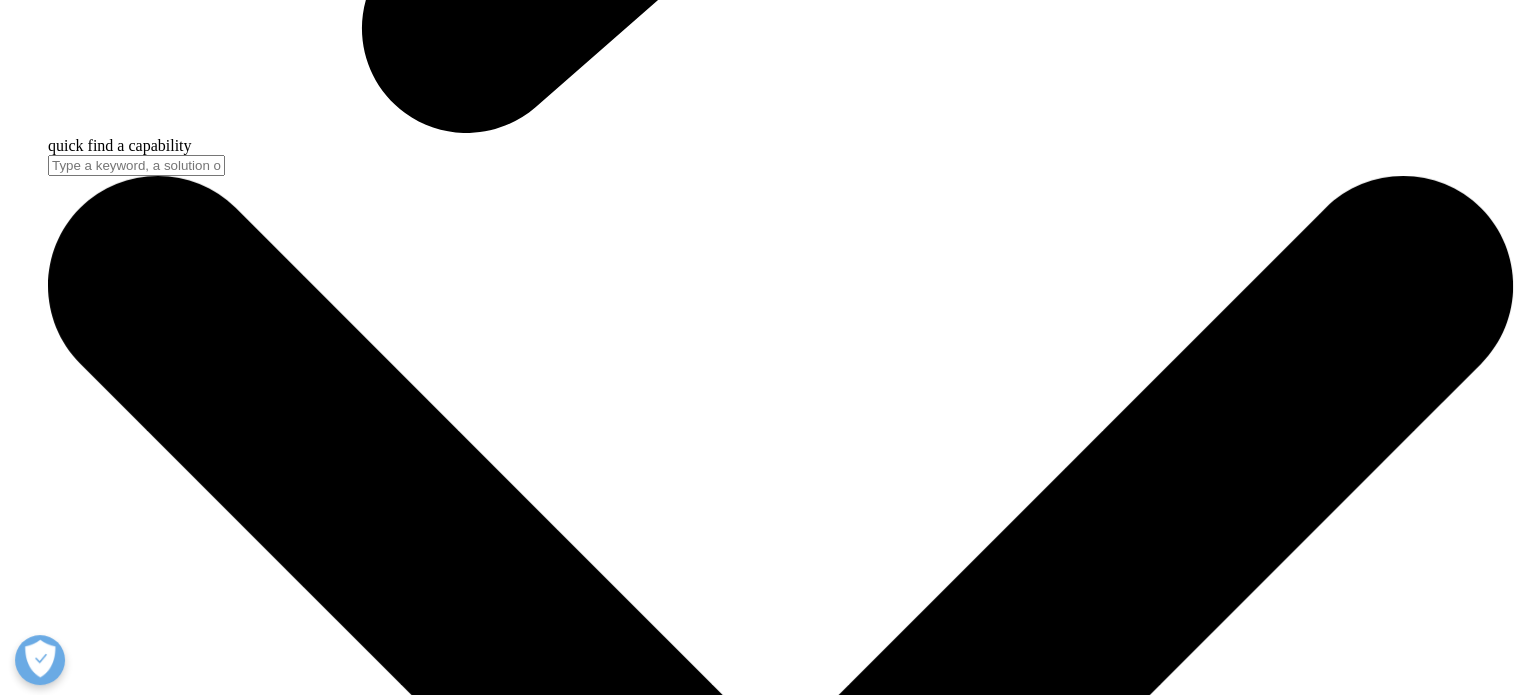 scroll, scrollTop: 6700, scrollLeft: 0, axis: vertical 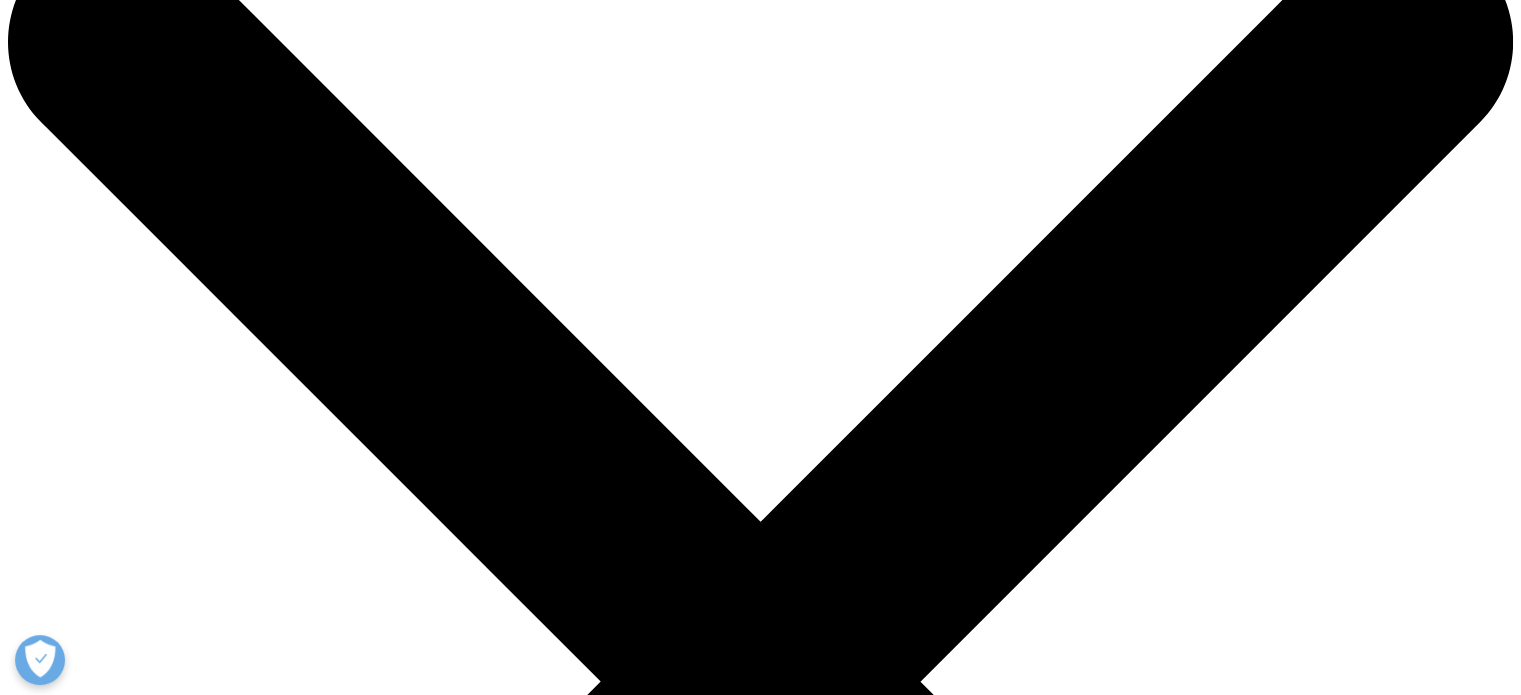 click on "Contact Us" at bounding box center [-1136, 24089] 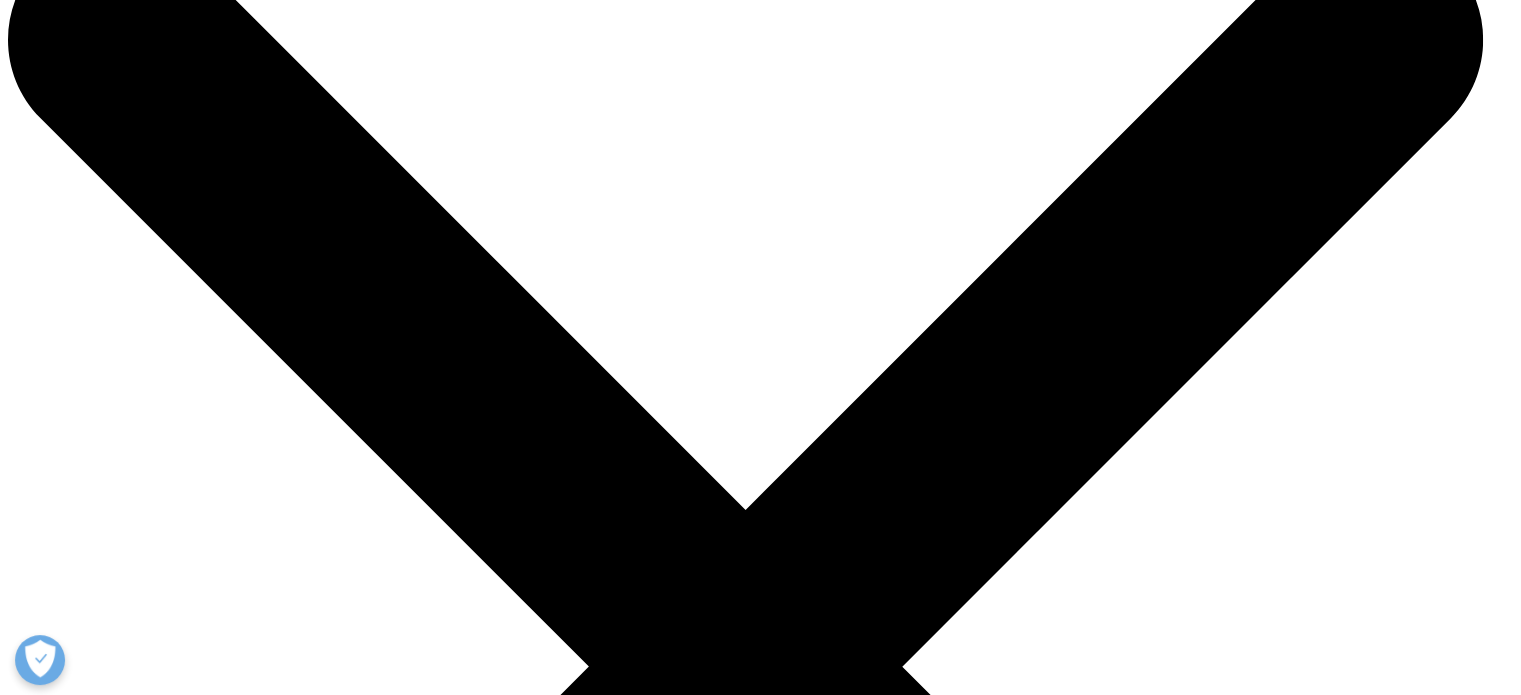 click at bounding box center [760, 41726] 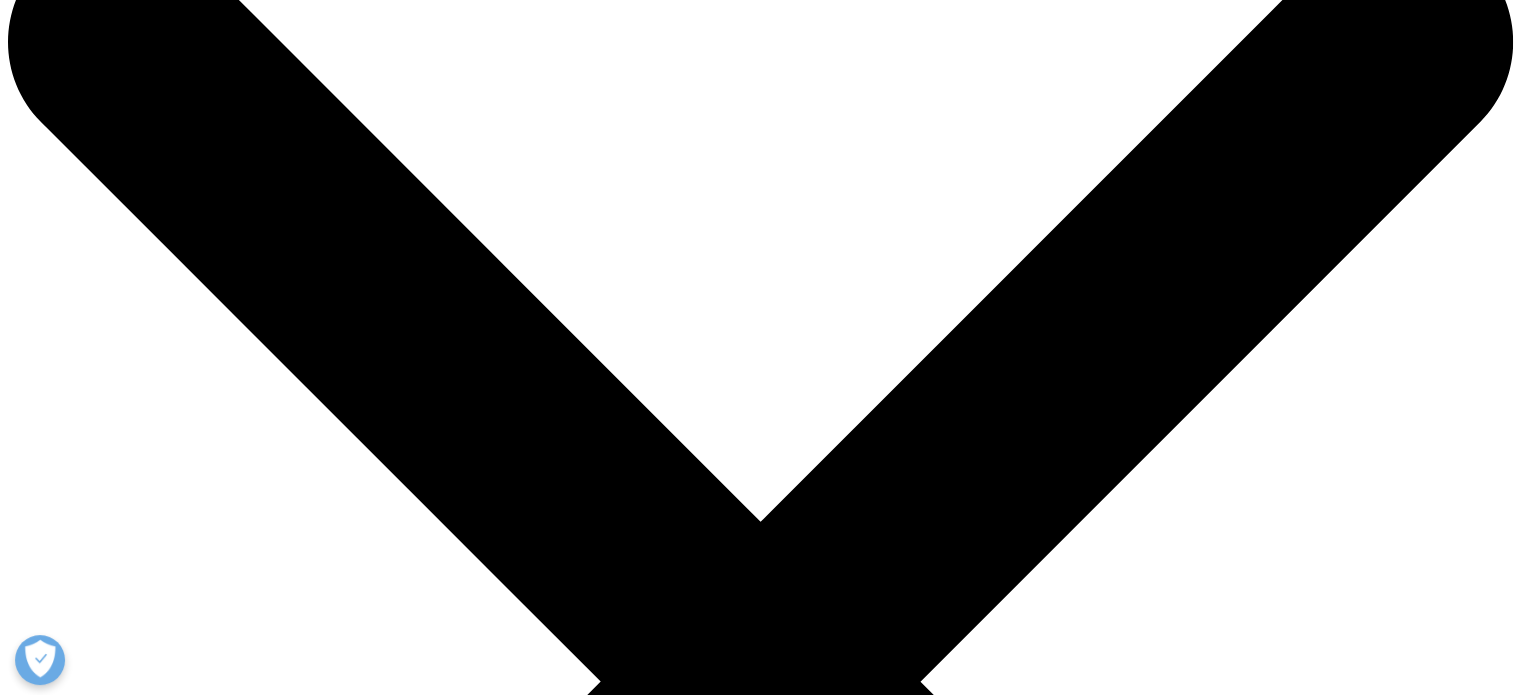 scroll, scrollTop: 0, scrollLeft: 0, axis: both 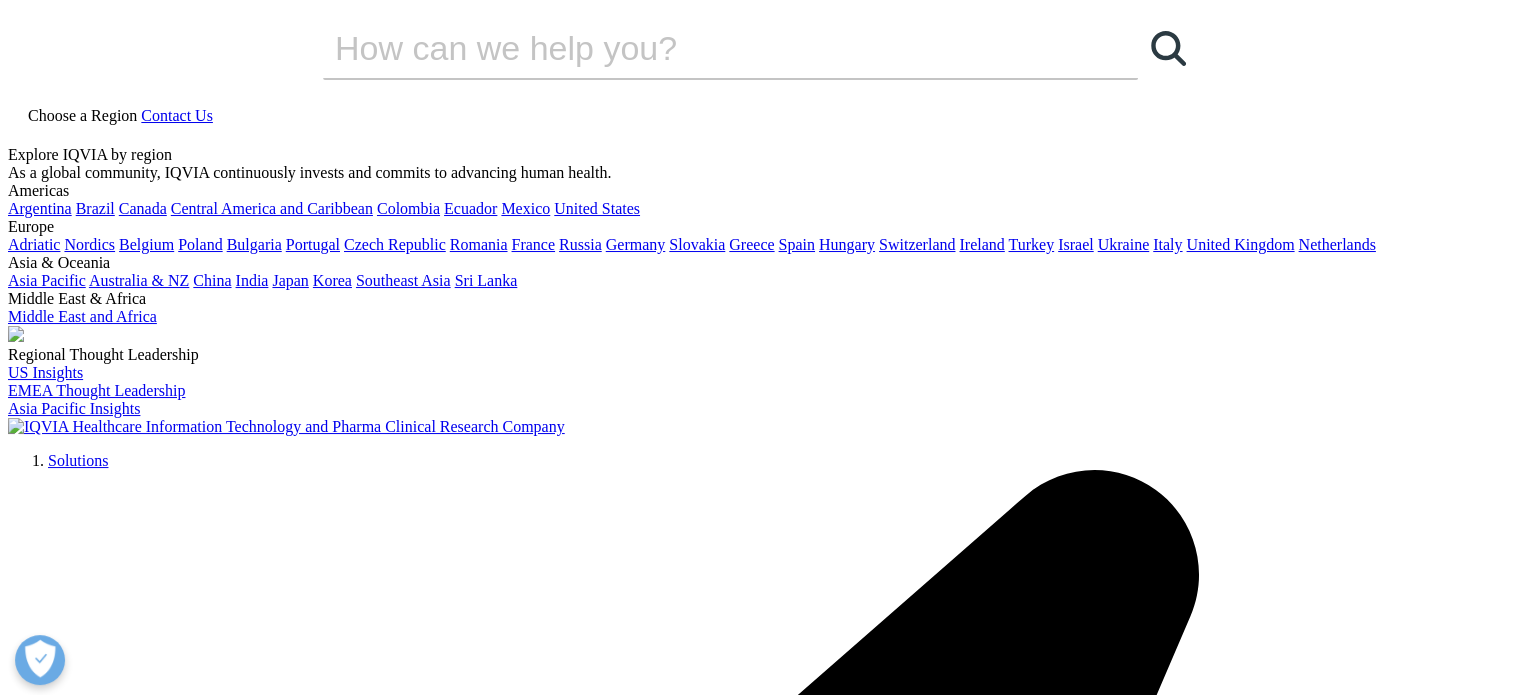 click on "Life at IQVIA Blog" at bounding box center [154, 7623] 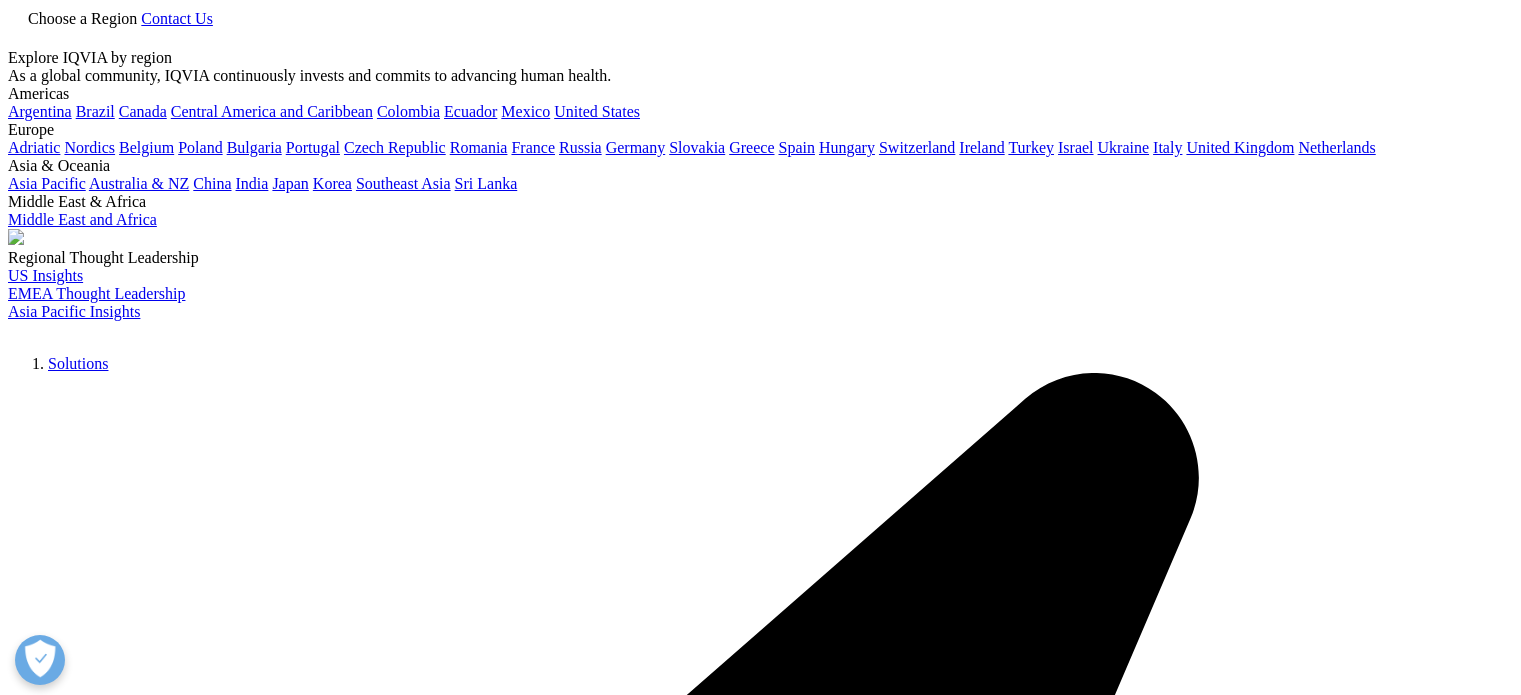 scroll, scrollTop: 0, scrollLeft: 0, axis: both 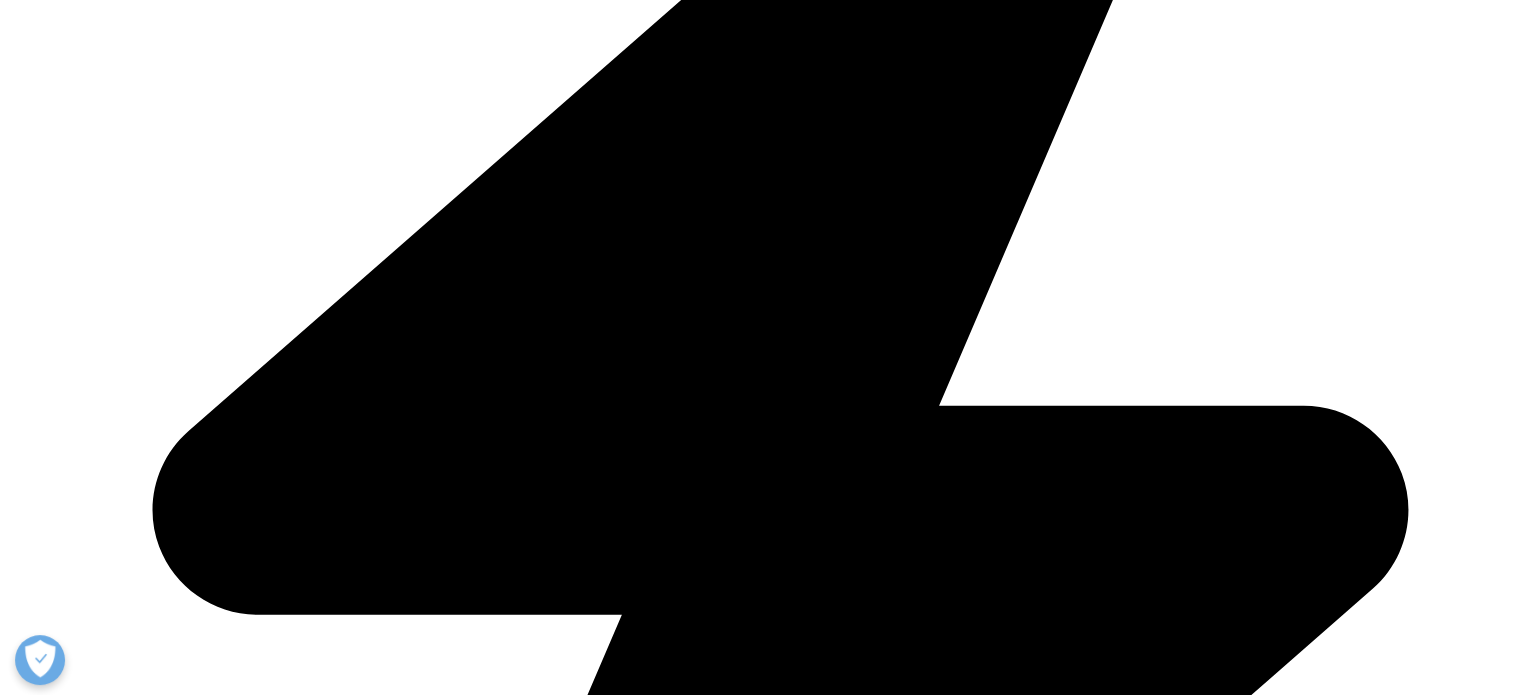 drag, startPoint x: 328, startPoint y: 507, endPoint x: 338, endPoint y: 500, distance: 12.206555 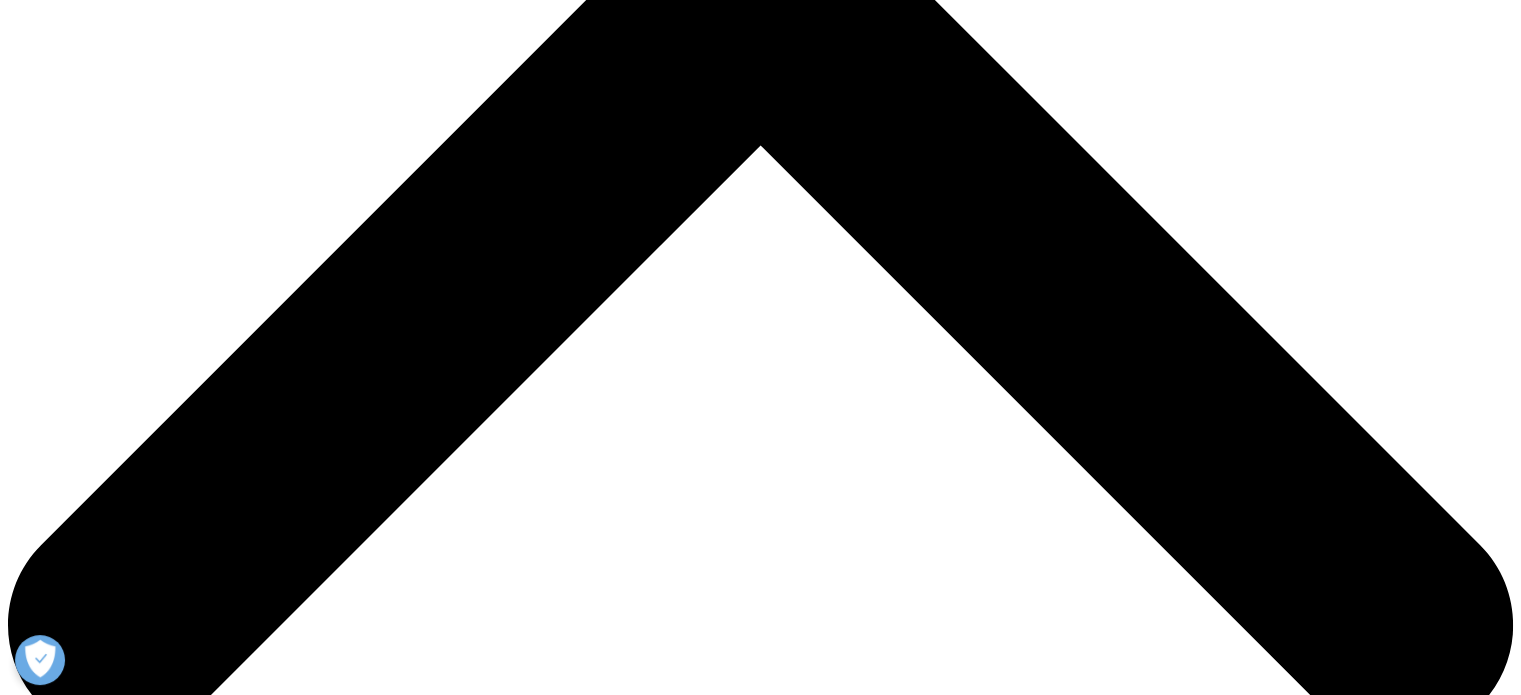 scroll, scrollTop: 916, scrollLeft: 0, axis: vertical 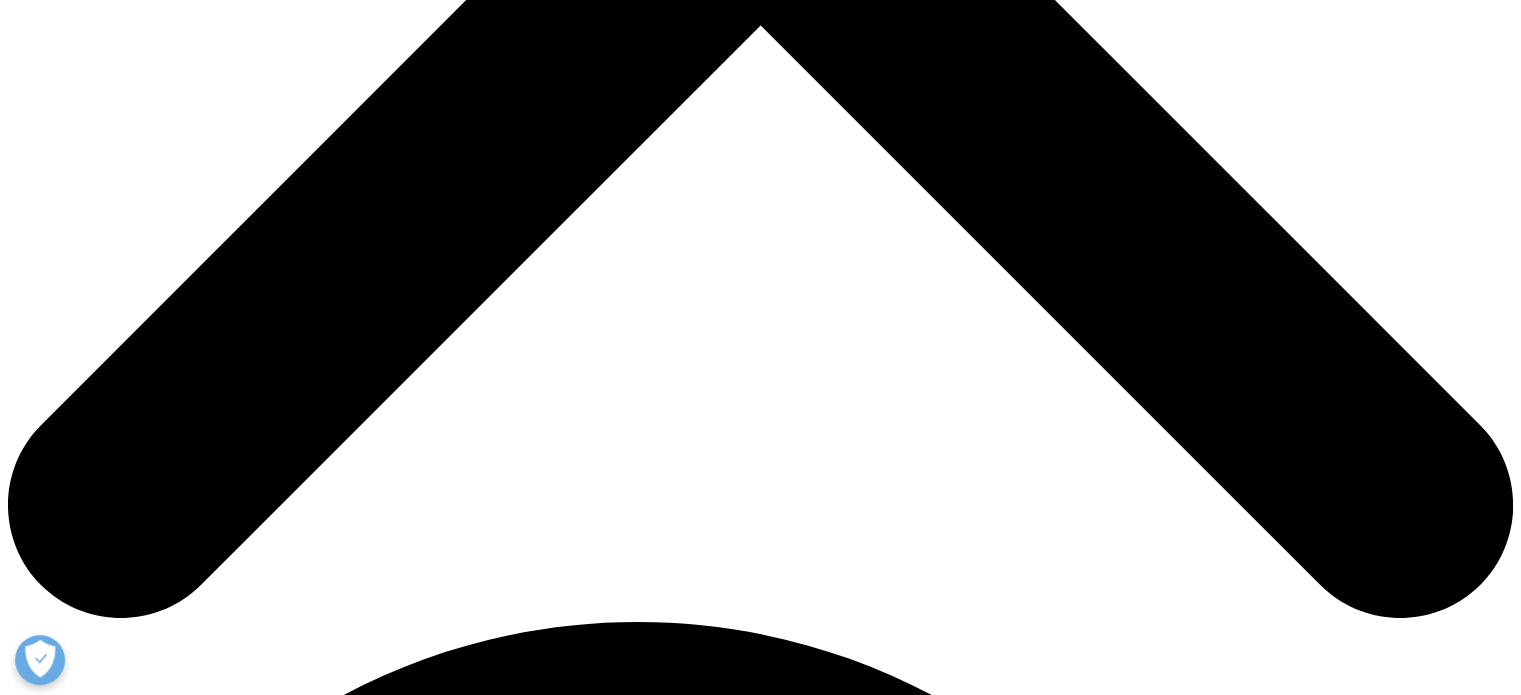 type on "k" 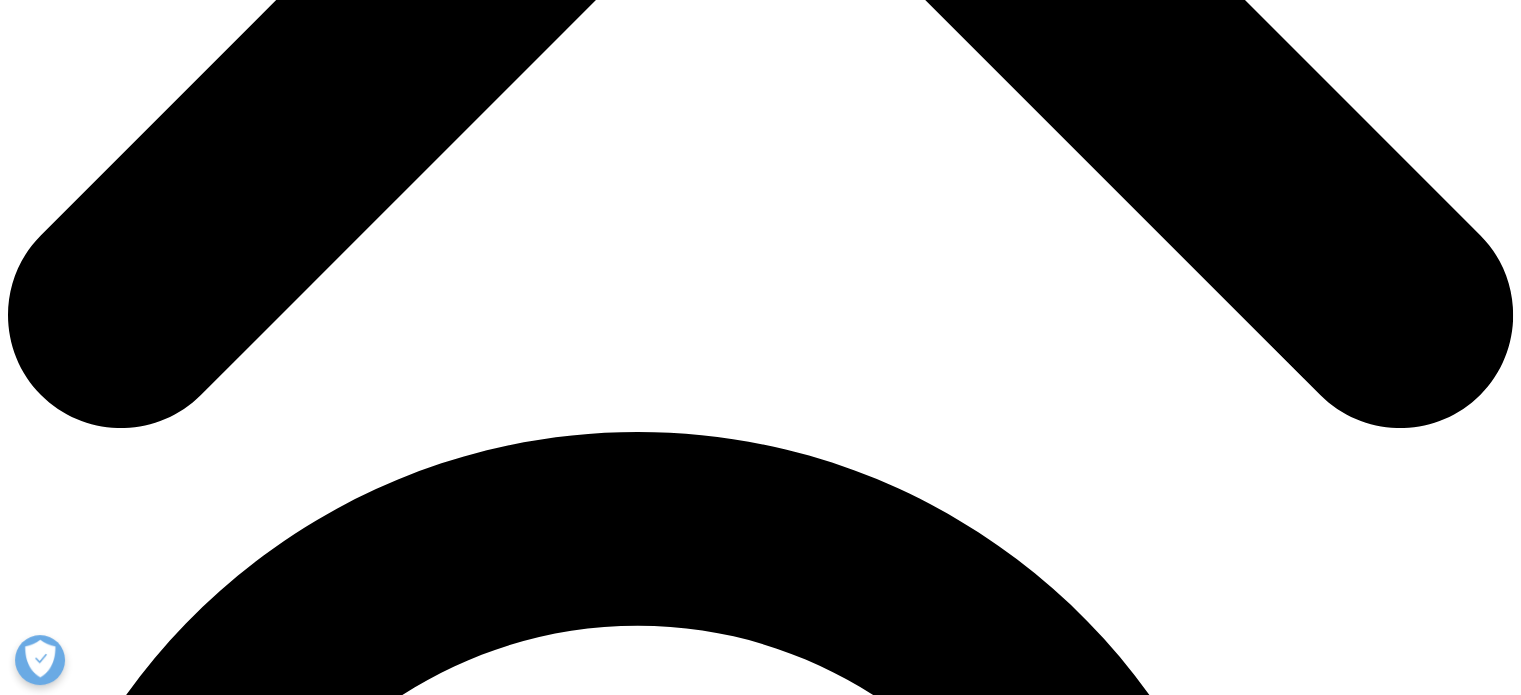 scroll, scrollTop: 1116, scrollLeft: 0, axis: vertical 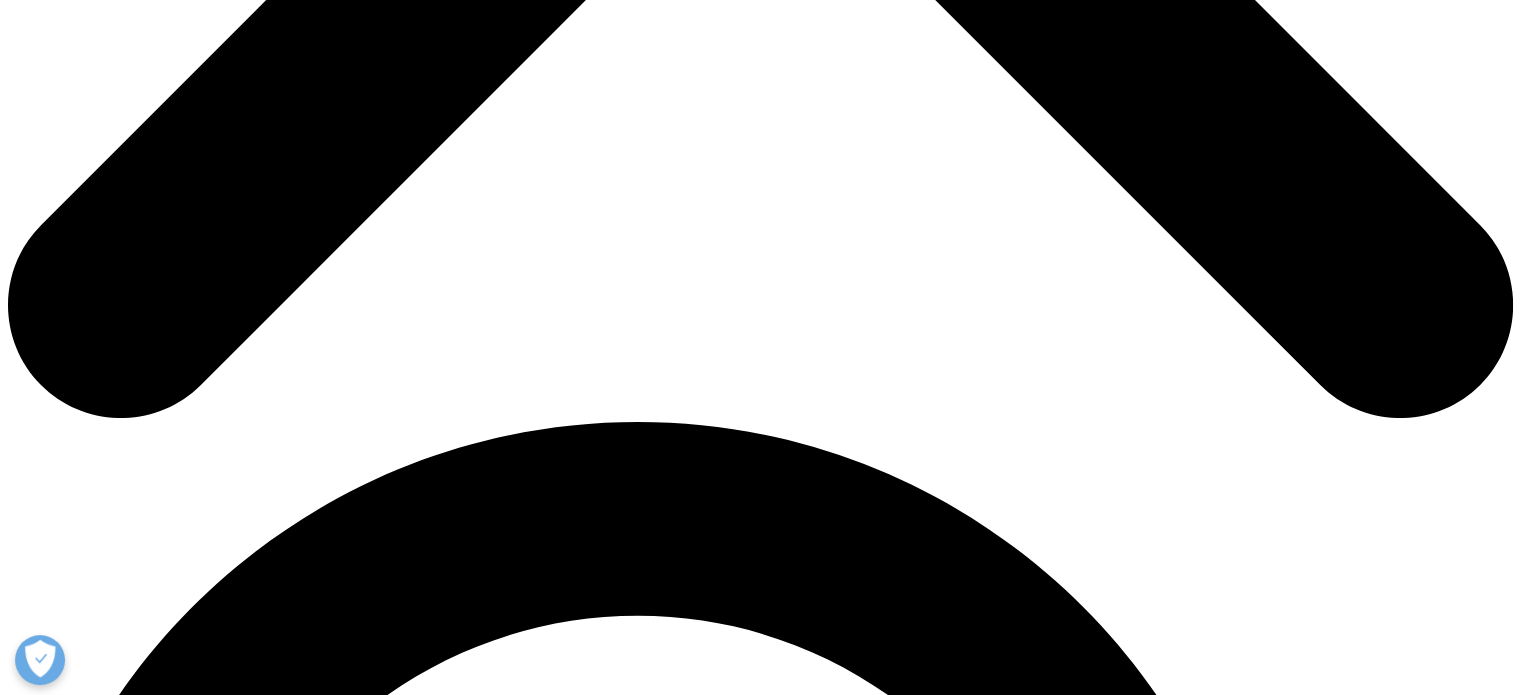 click on "Opt-in - by selecting this box, I consent to receiving marketing communications and information about IQVIA's offering by email." at bounding box center [435, 33177] 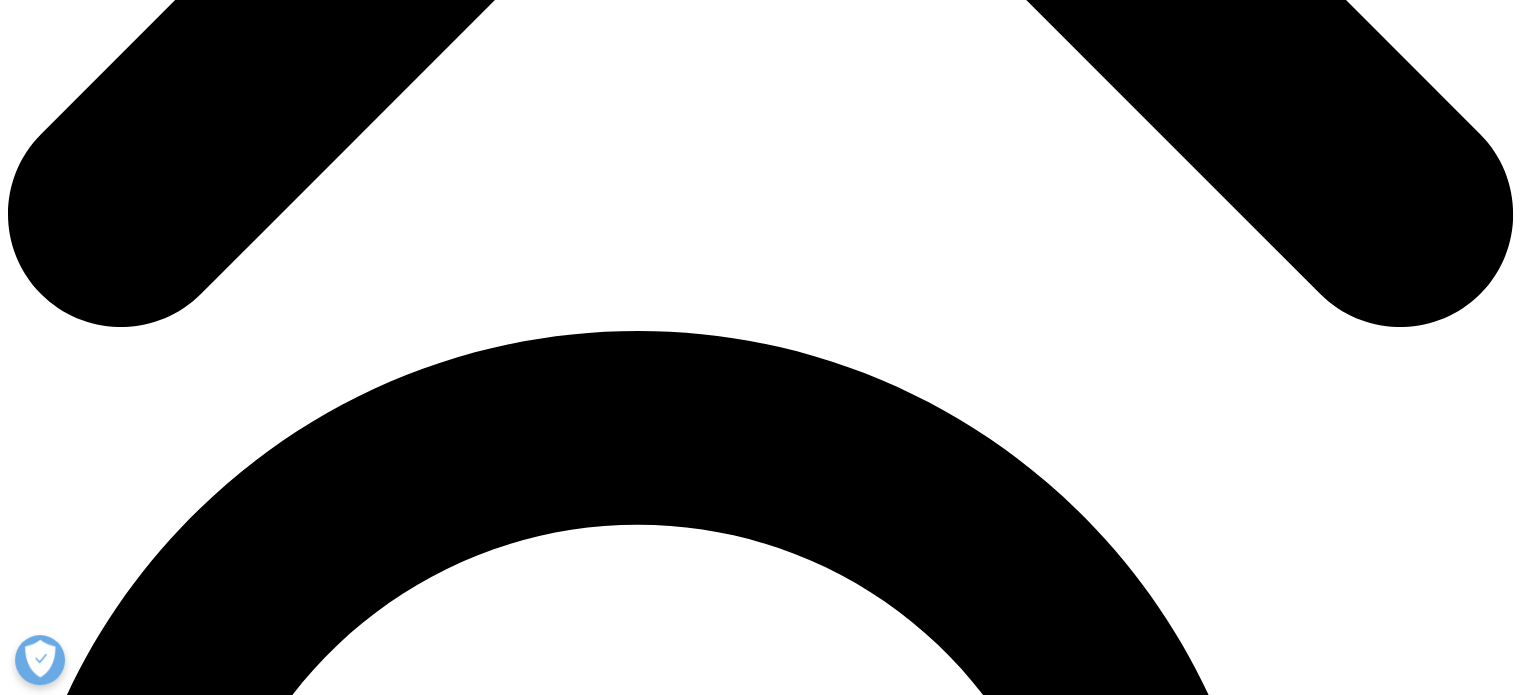 scroll, scrollTop: 1316, scrollLeft: 0, axis: vertical 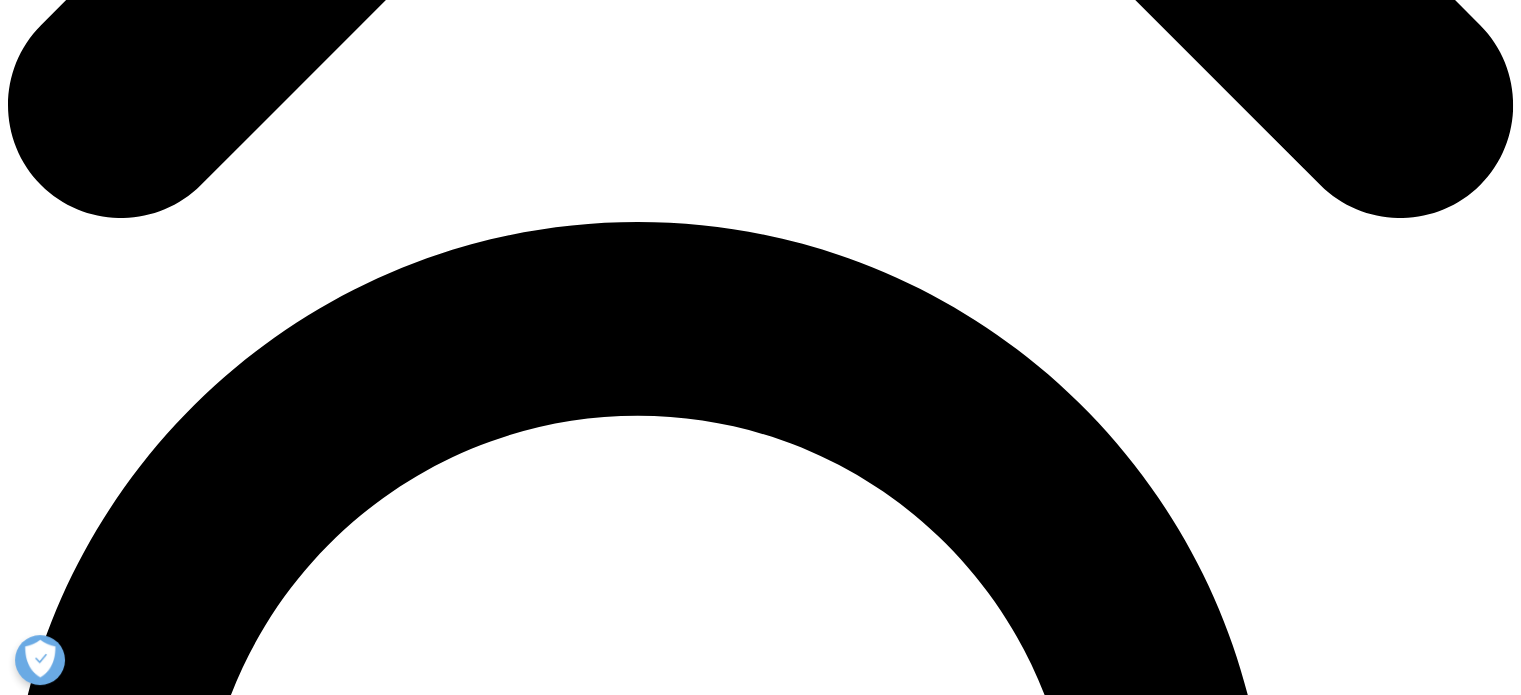 click on "Opt-in - by selecting this box, I consent to receiving marketing communications and information about IQVIA's offering by email." at bounding box center [435, 32977] 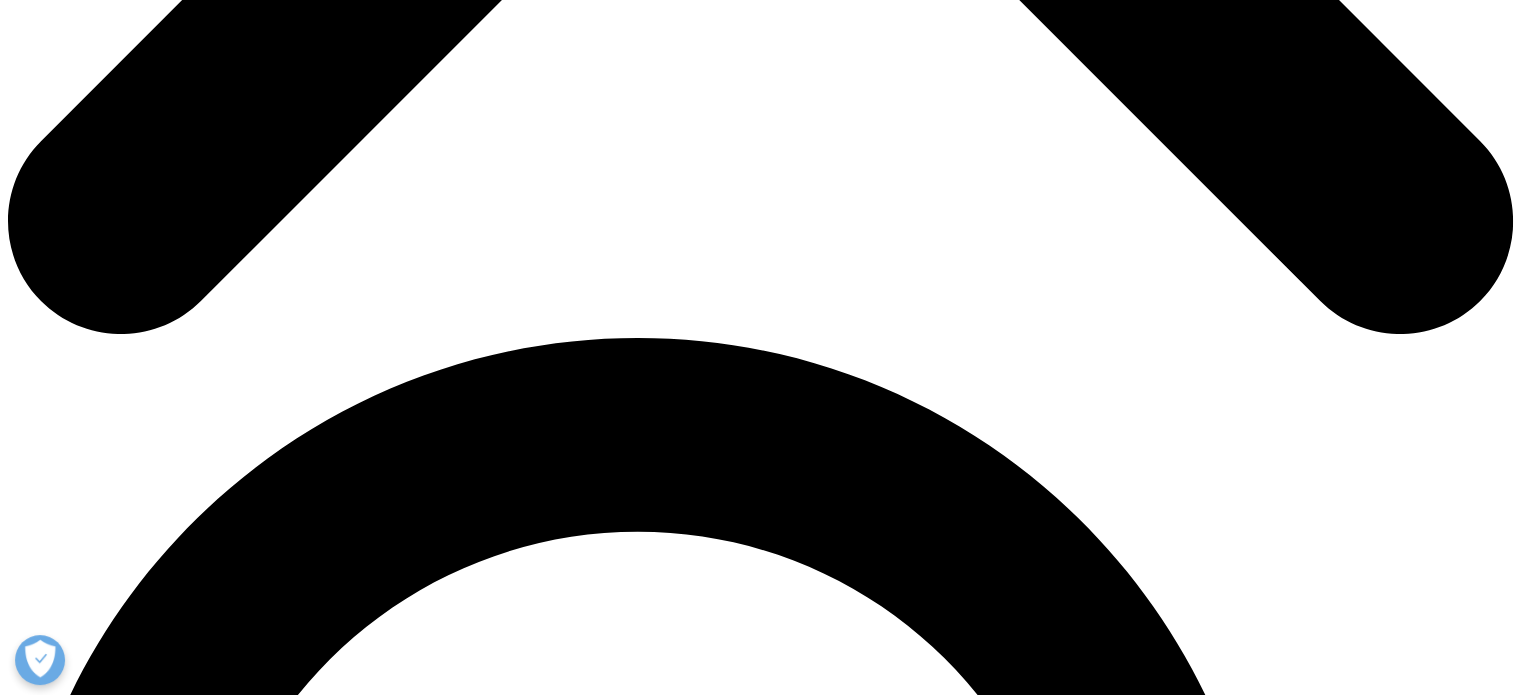 scroll, scrollTop: 1204, scrollLeft: 0, axis: vertical 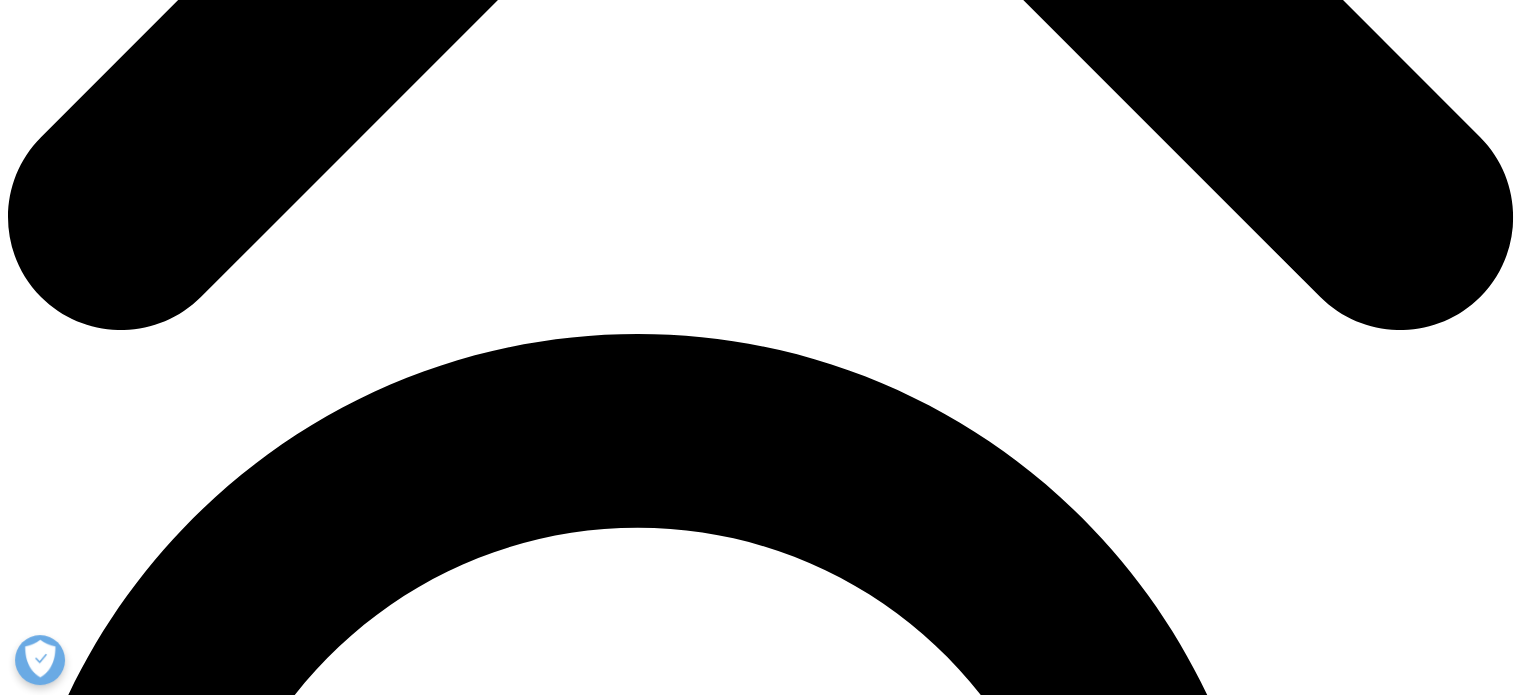 click on "Opt-in - by selecting this box, I consent to receiving marketing communications and information about IQVIA's offering by email." at bounding box center (435, 33089) 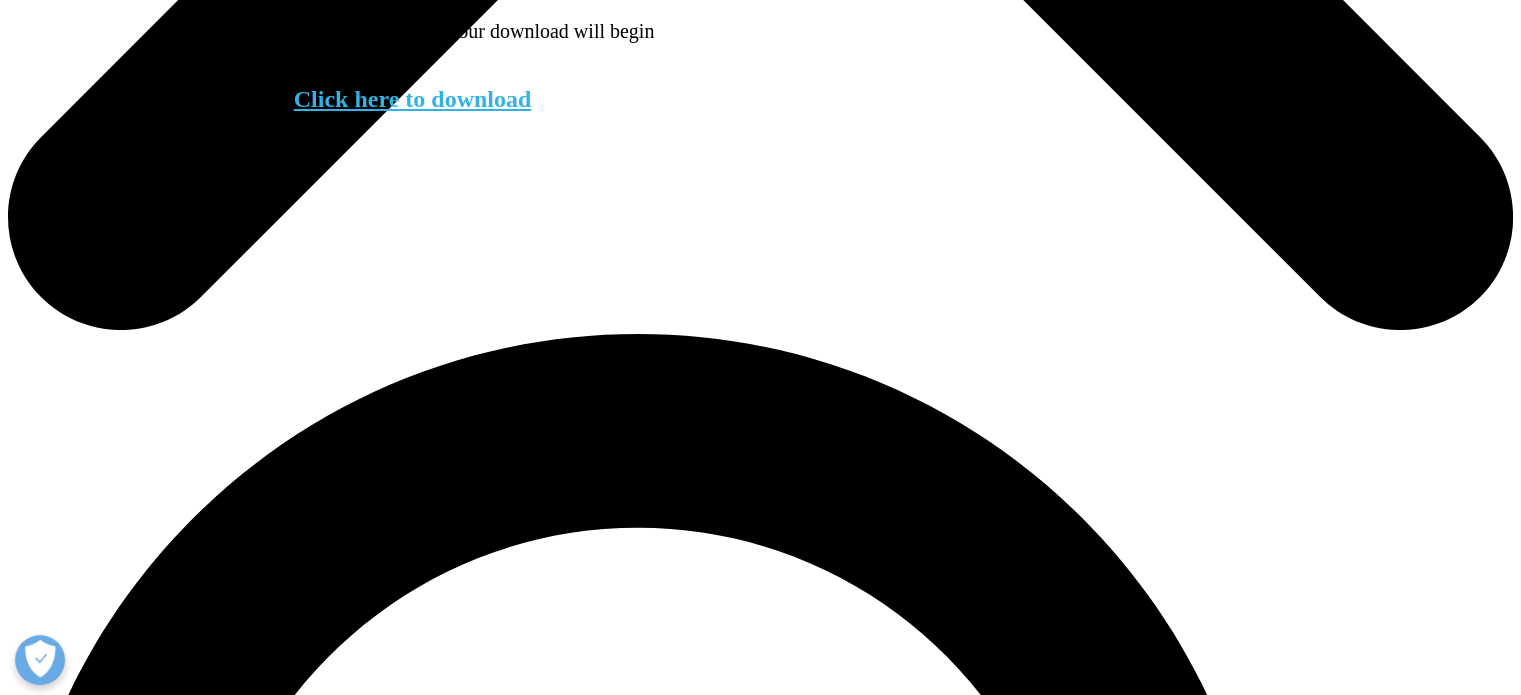 click on "Click here to download" at bounding box center [412, 89] 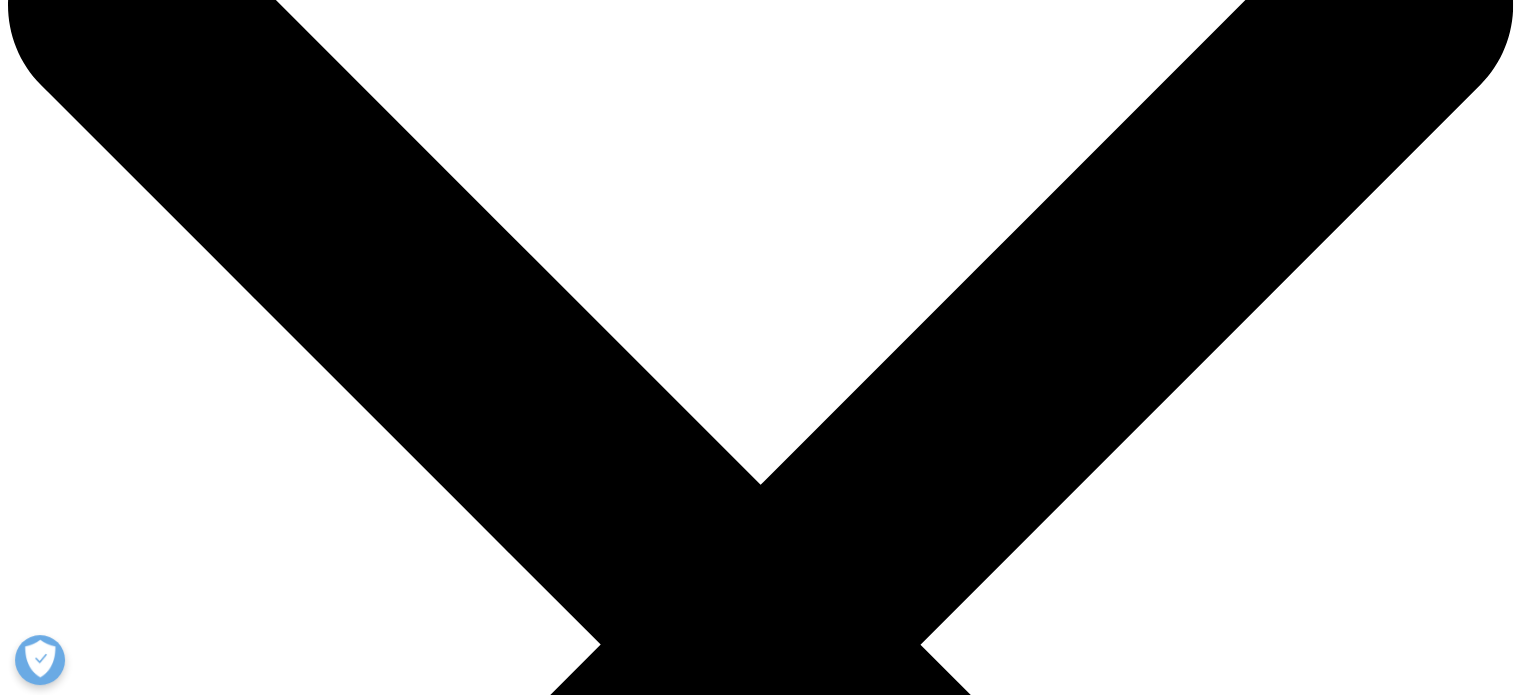 scroll, scrollTop: 0, scrollLeft: 0, axis: both 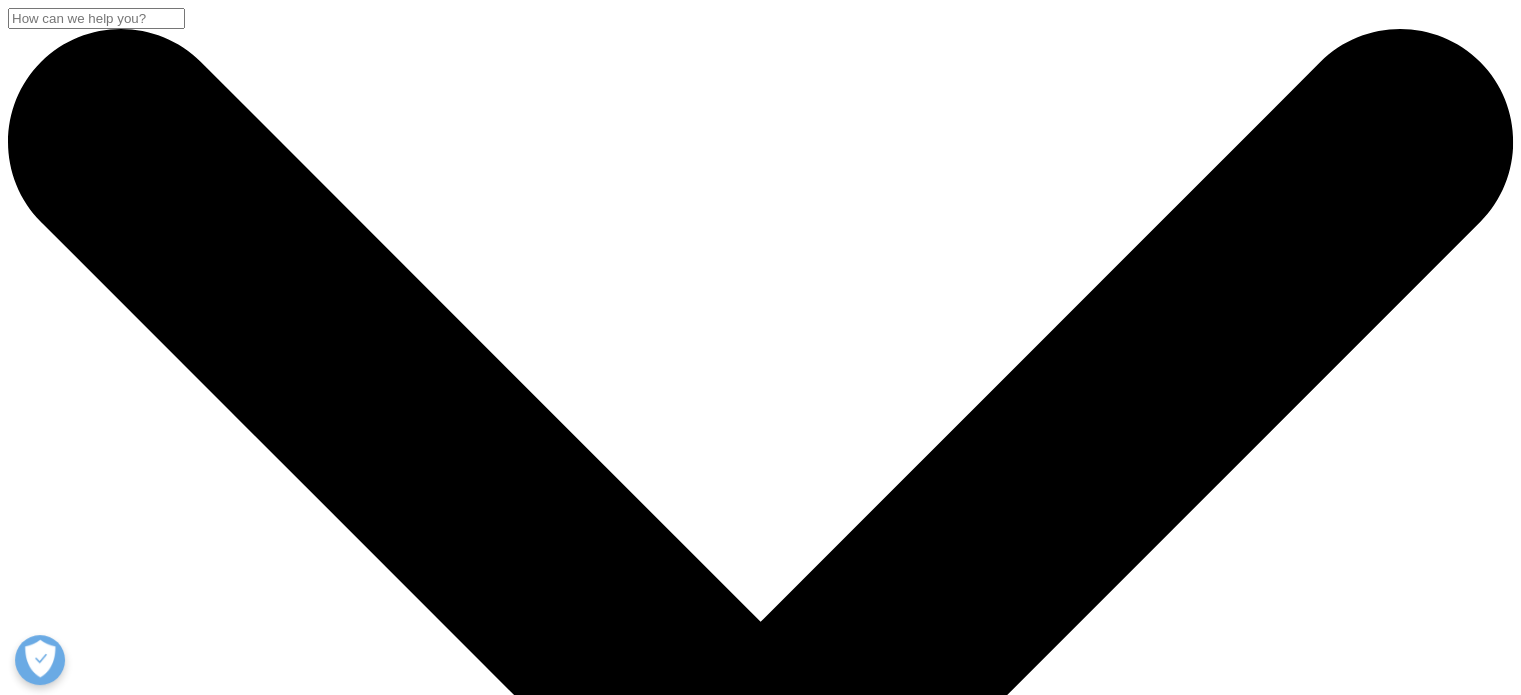 click on "Insights" at bounding box center [73, 14697] 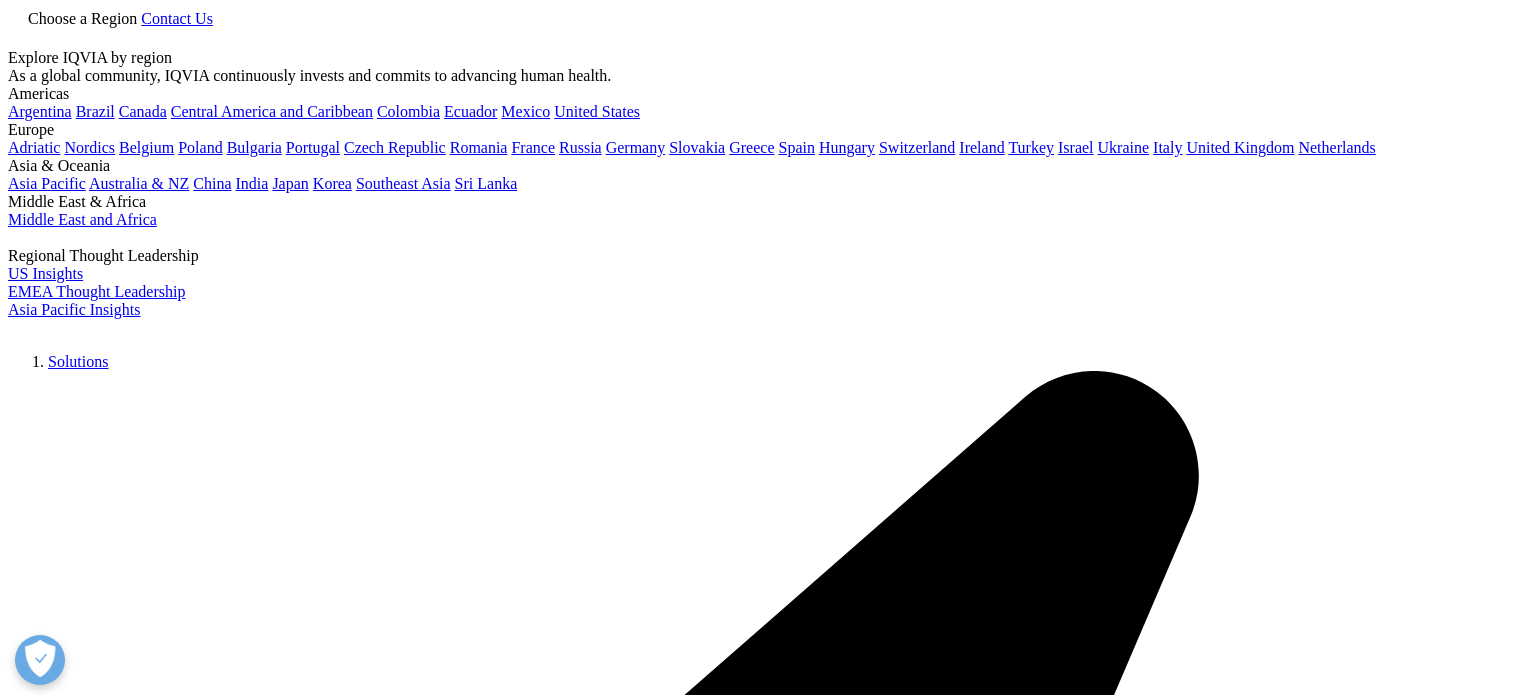 scroll, scrollTop: 0, scrollLeft: 0, axis: both 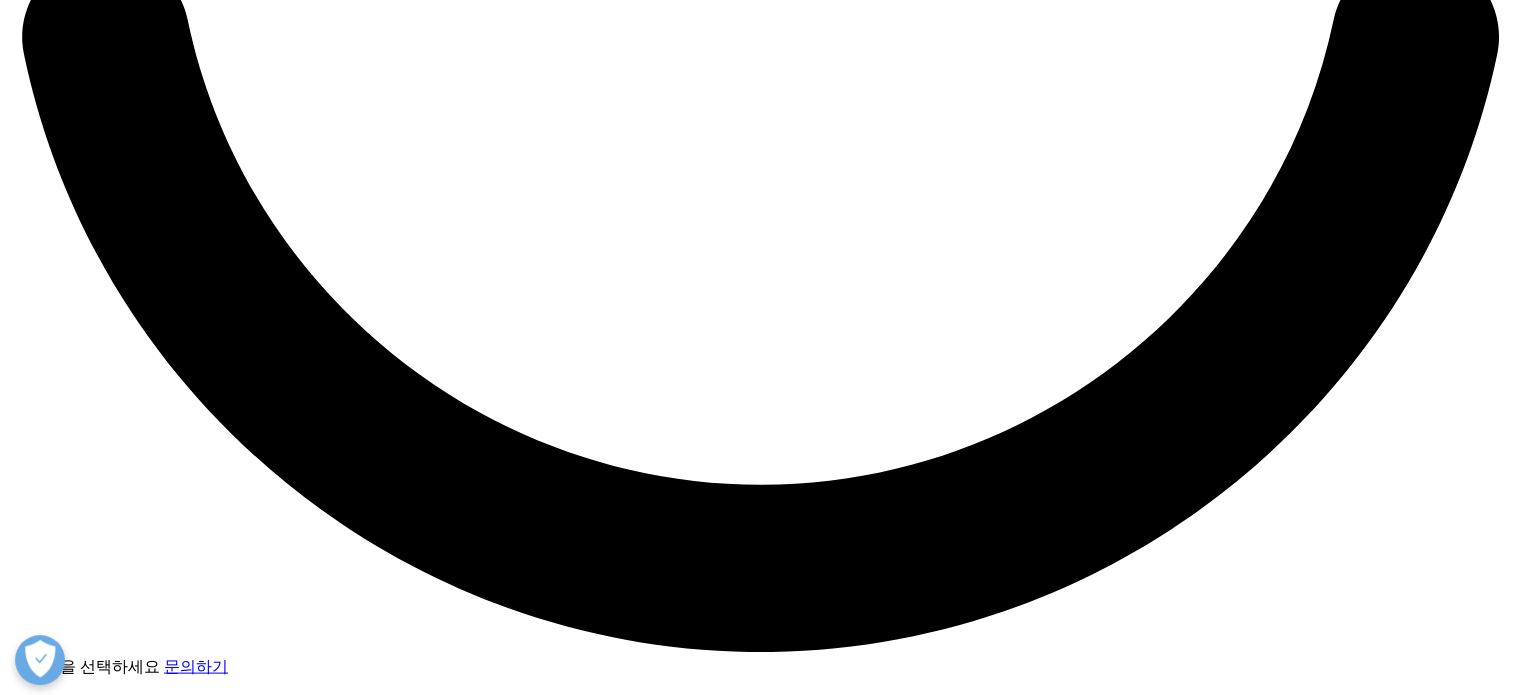 click at bounding box center [39, 23299] 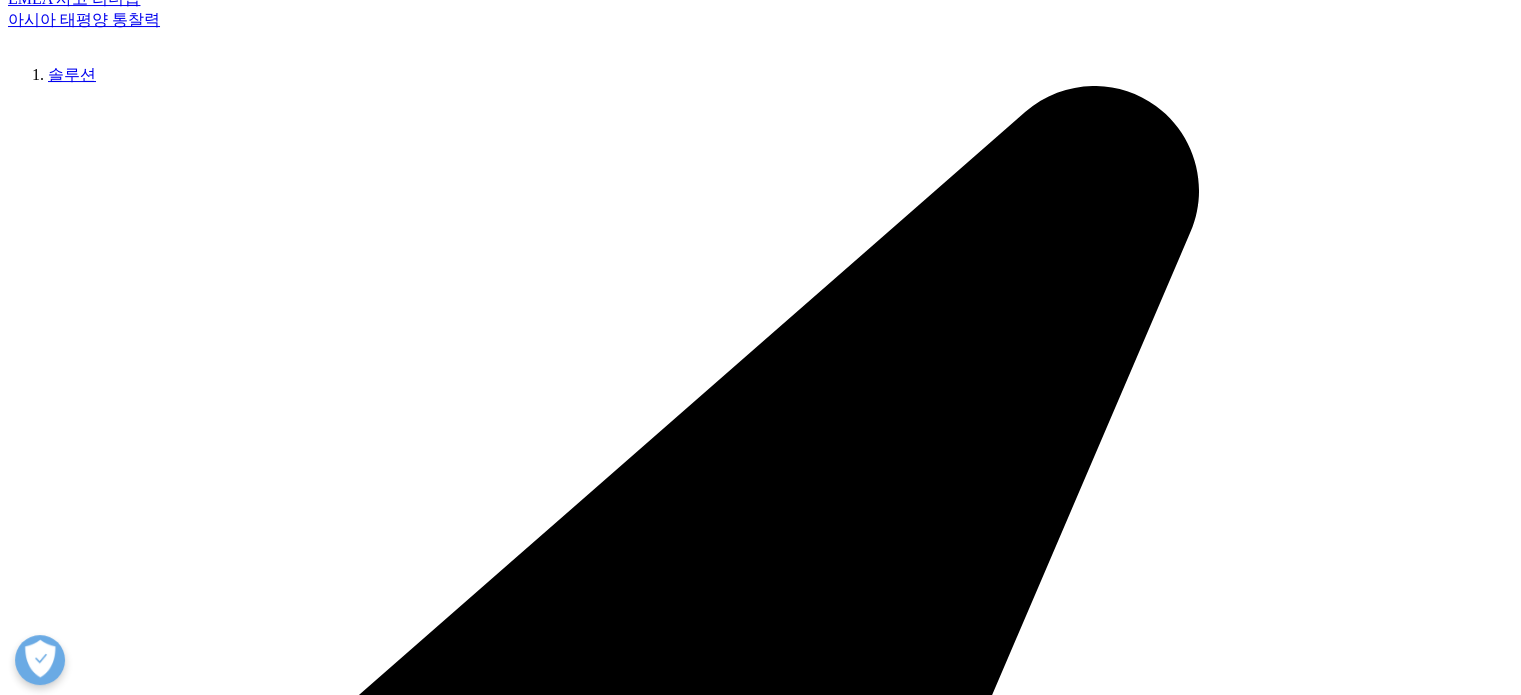 scroll, scrollTop: 600, scrollLeft: 0, axis: vertical 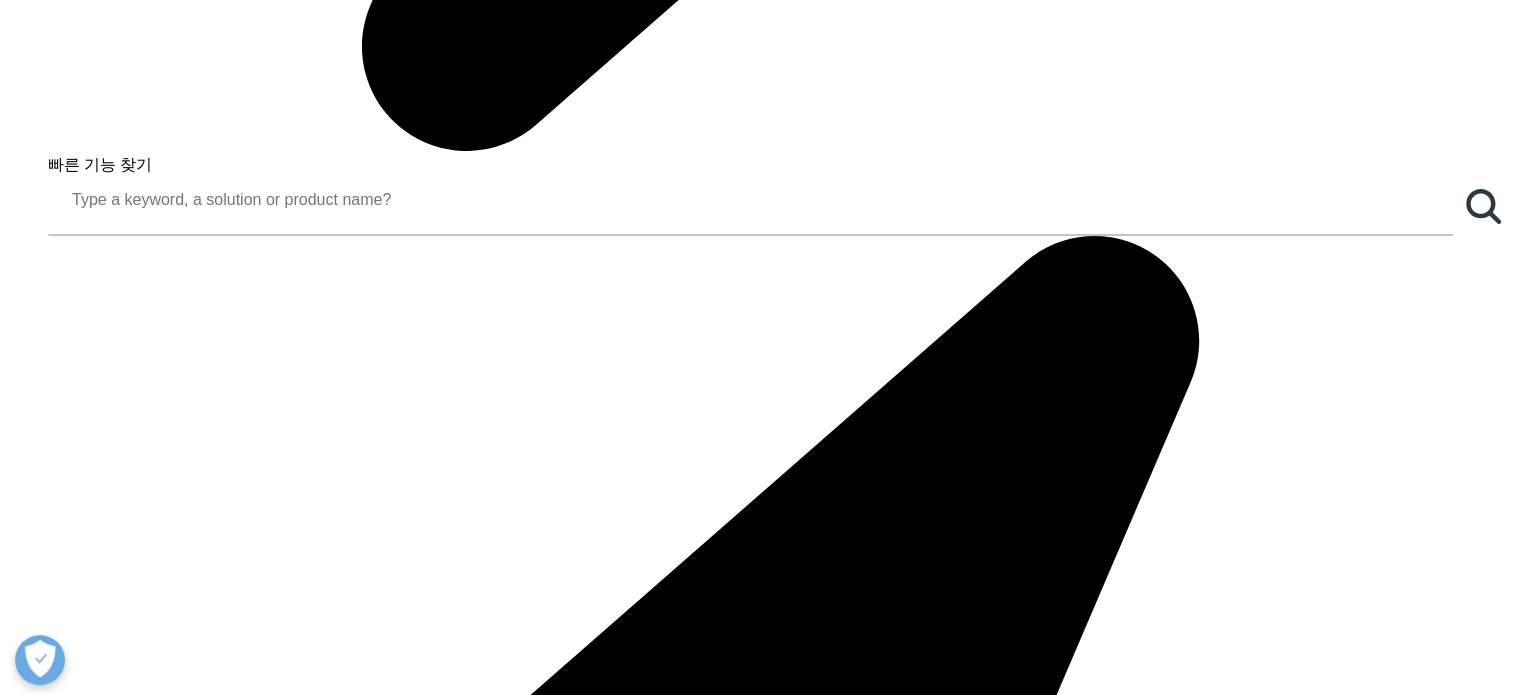 click on "자세히 알아보기" at bounding box center [66, 16885] 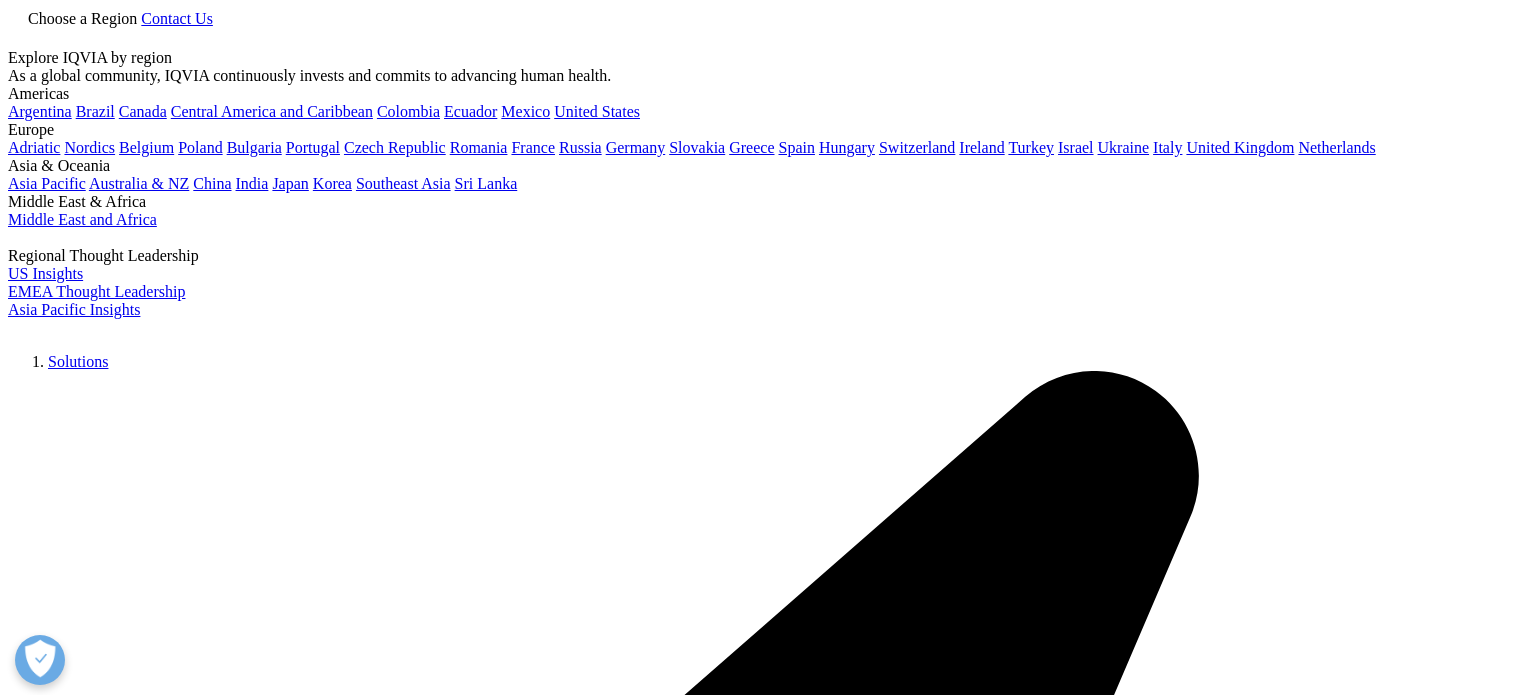 scroll, scrollTop: 600, scrollLeft: 0, axis: vertical 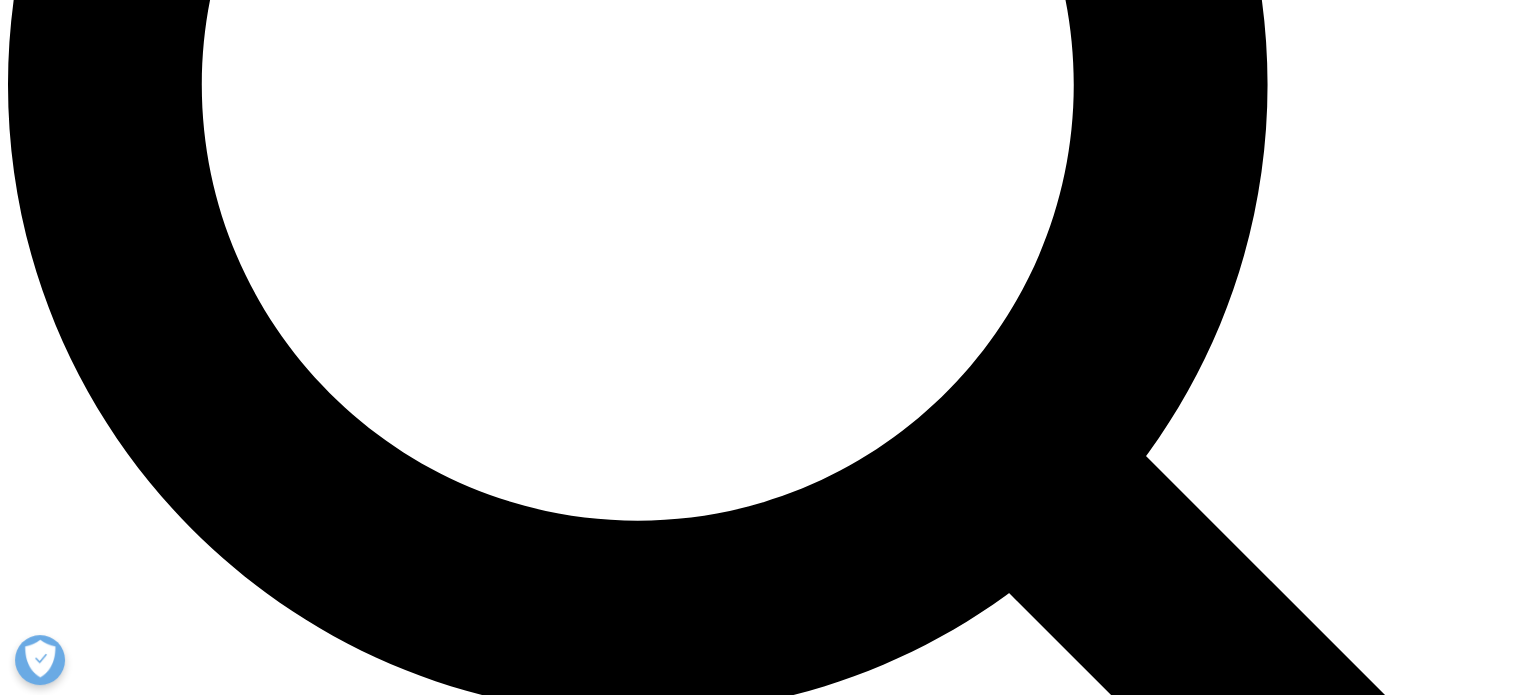 click at bounding box center [8, 26309] 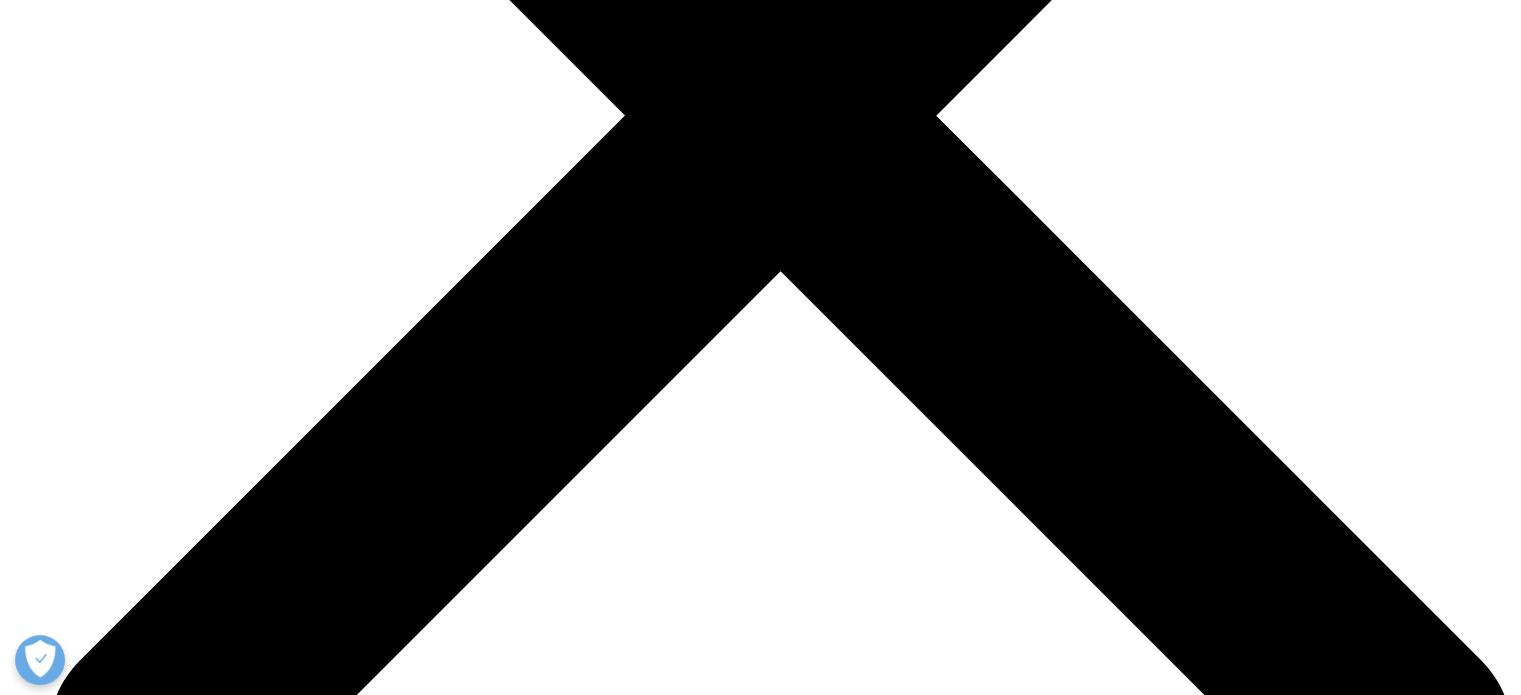 scroll, scrollTop: 7383, scrollLeft: 0, axis: vertical 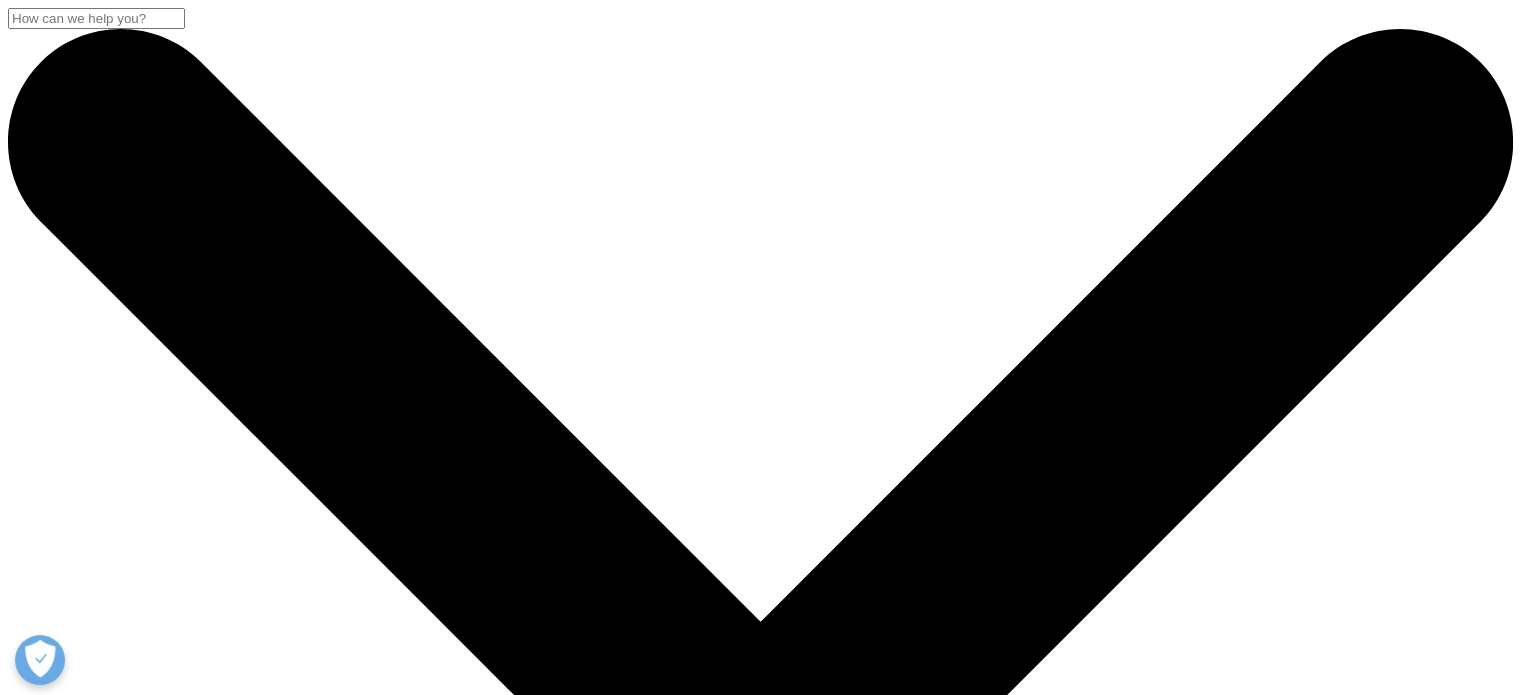 click on "Insights" at bounding box center [73, 14810] 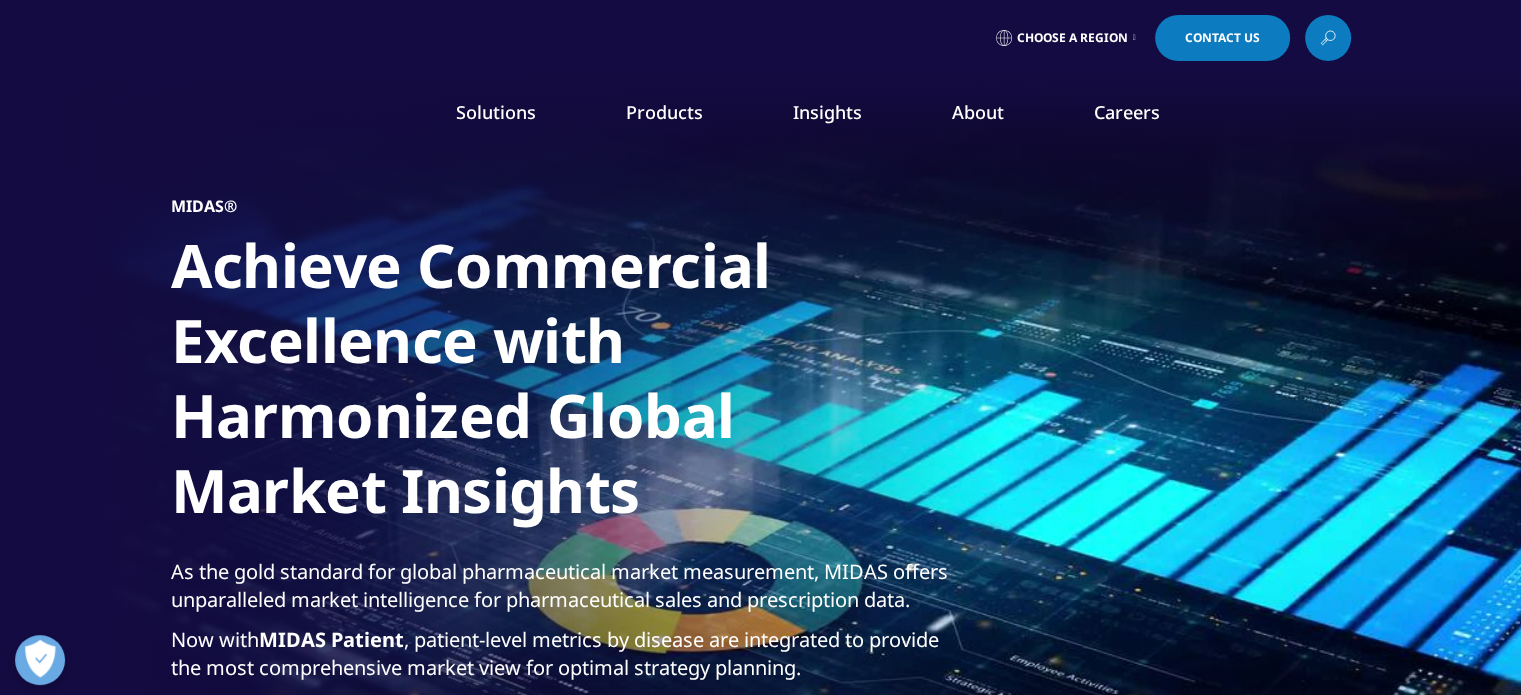 click on "Insights" at bounding box center [827, 112] 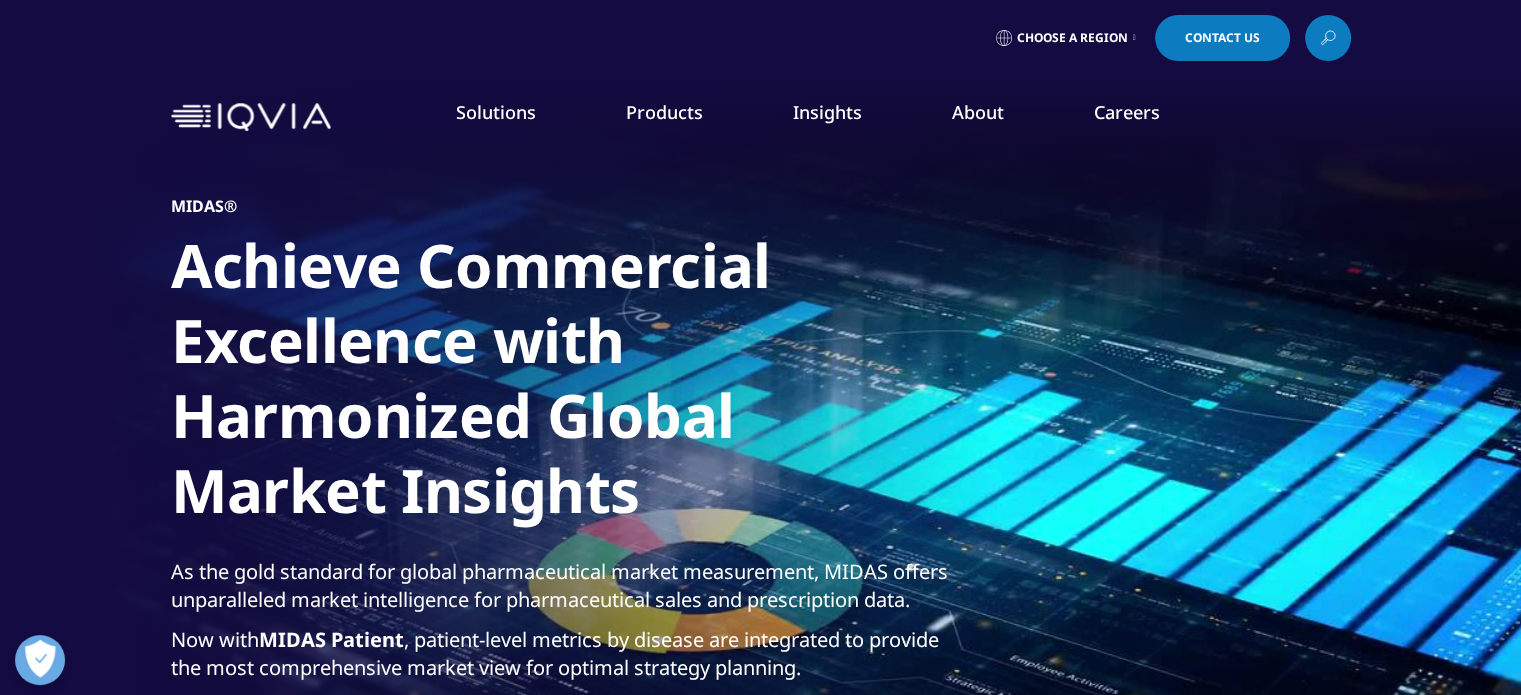 click on "Insights" at bounding box center (827, 112) 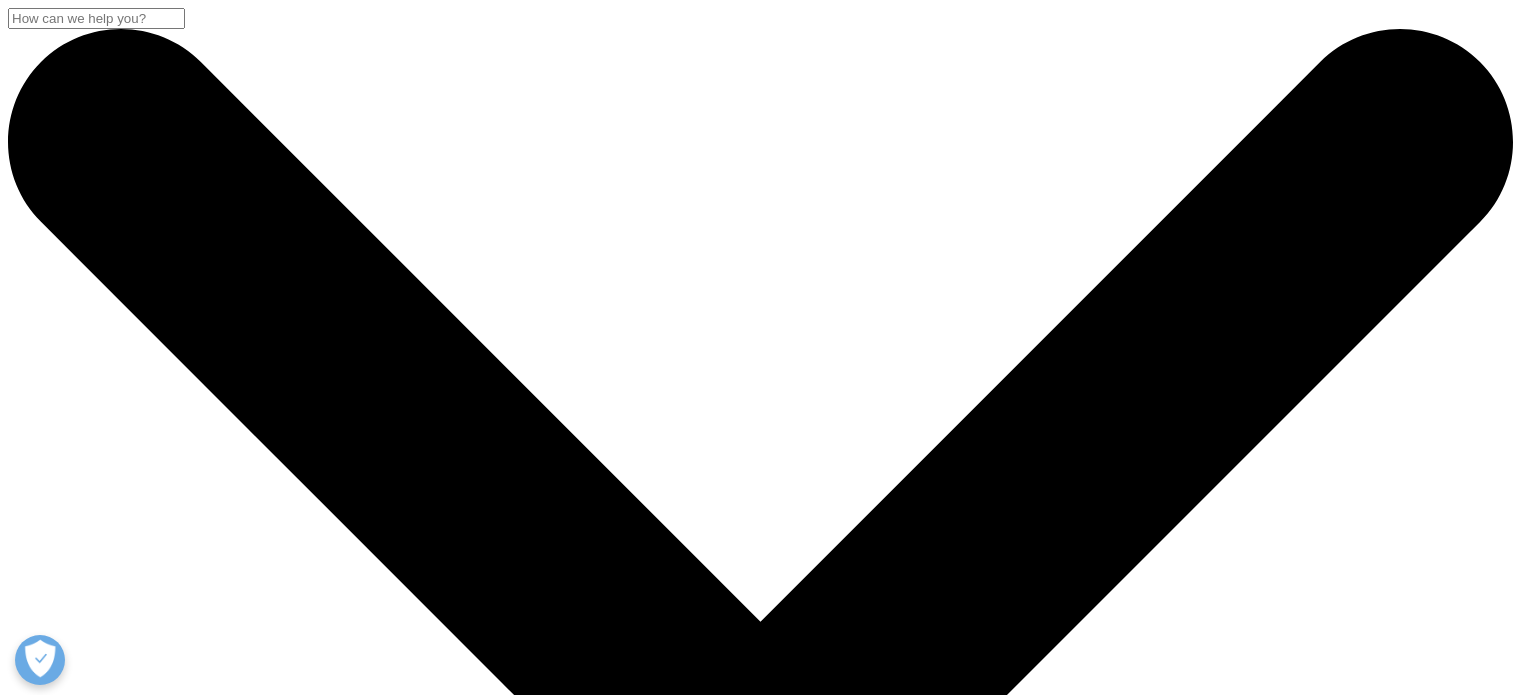 scroll, scrollTop: 0, scrollLeft: 0, axis: both 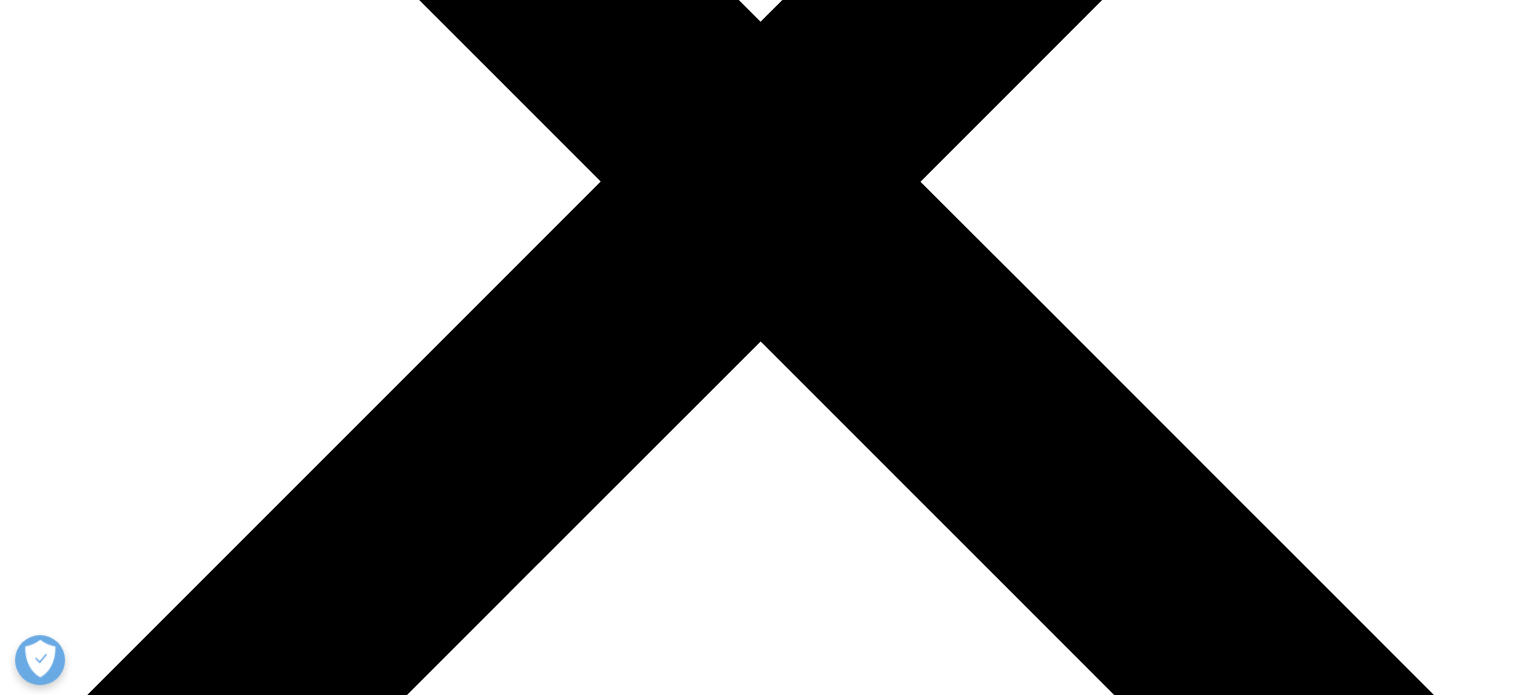 click on "Library" at bounding box center (72, 23080) 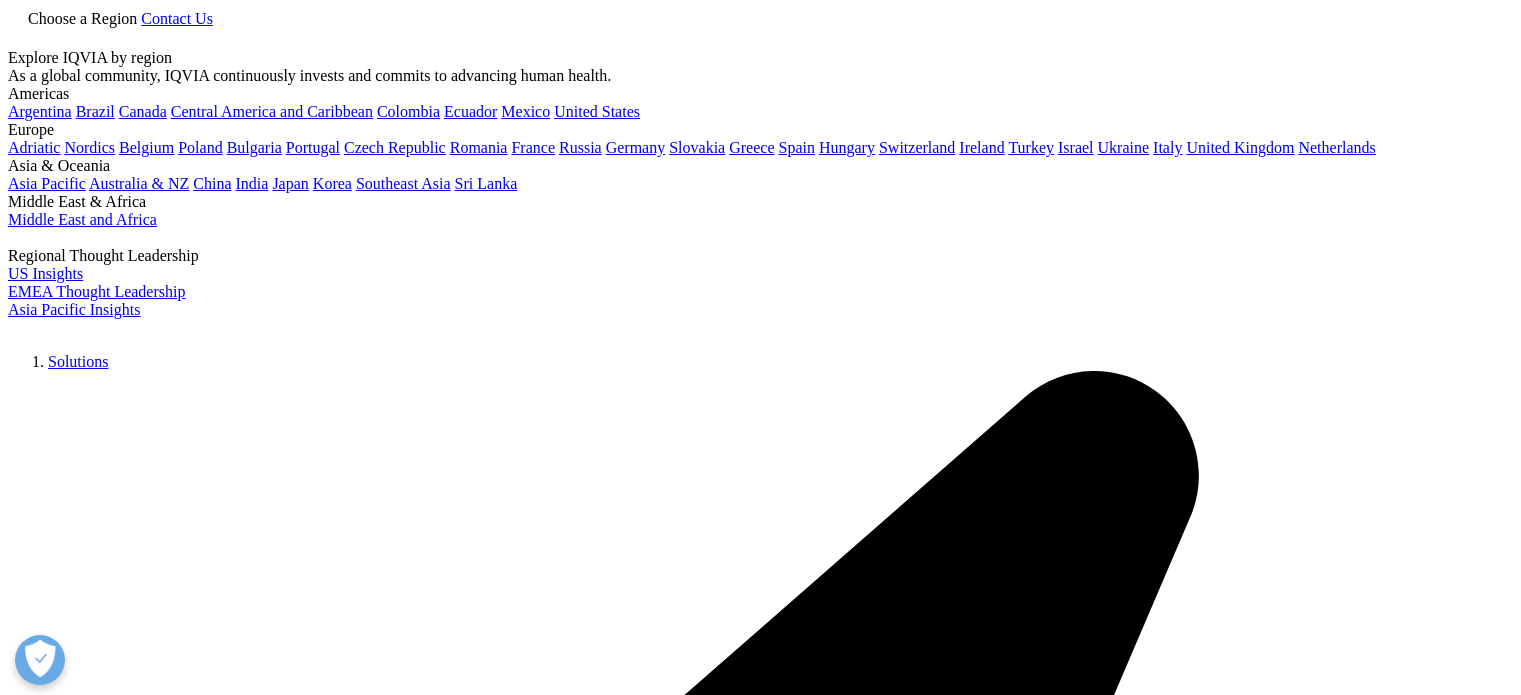 scroll, scrollTop: 0, scrollLeft: 0, axis: both 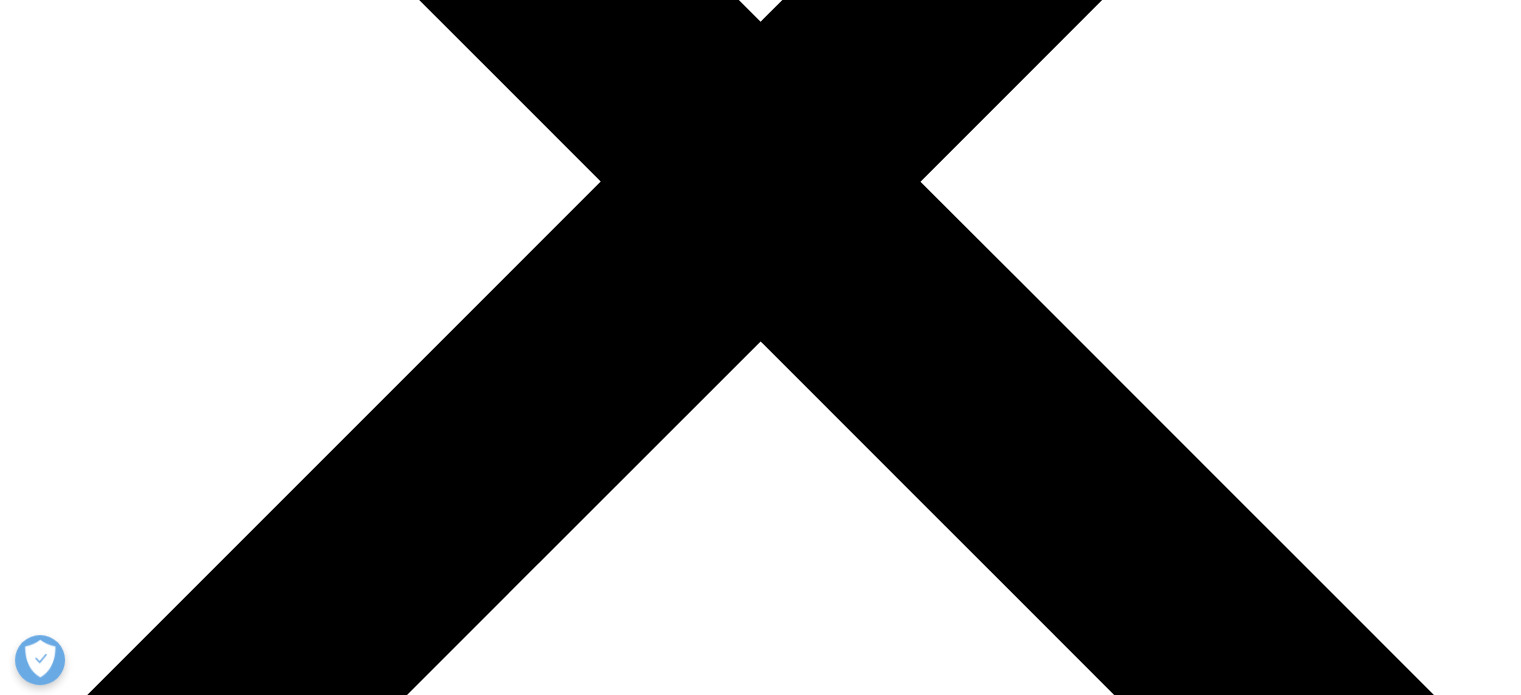 click on "Insights" at bounding box center [33, 26300] 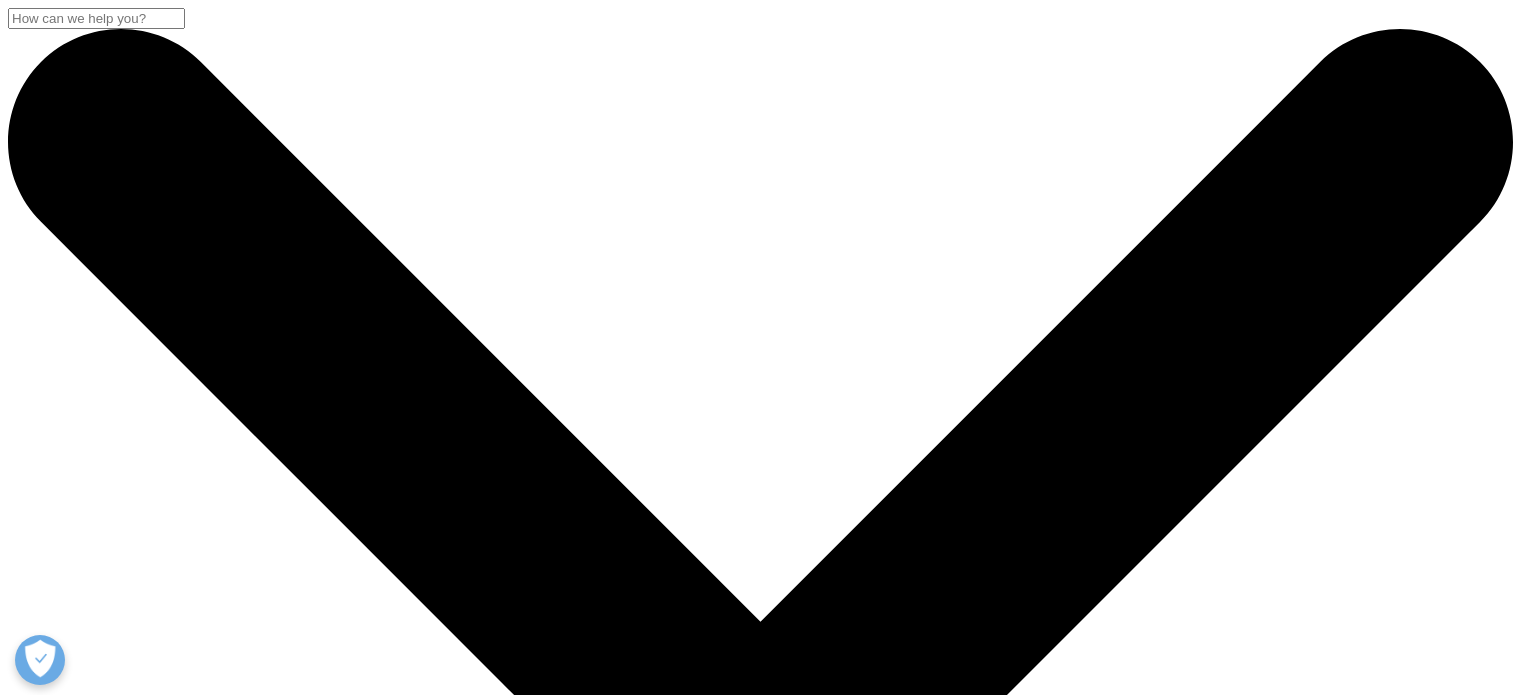 scroll, scrollTop: 0, scrollLeft: 0, axis: both 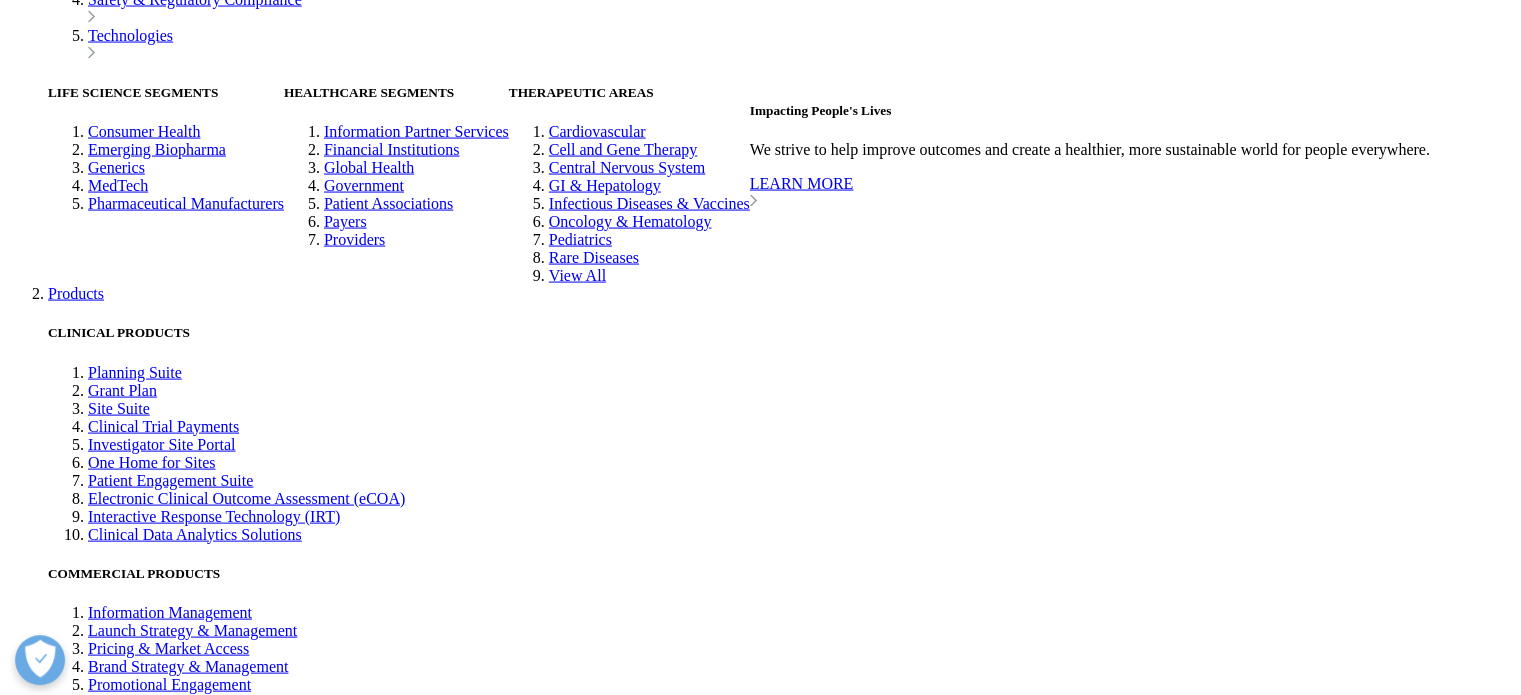 click on "Visit the IQVIA Institute" at bounding box center [87, 19162] 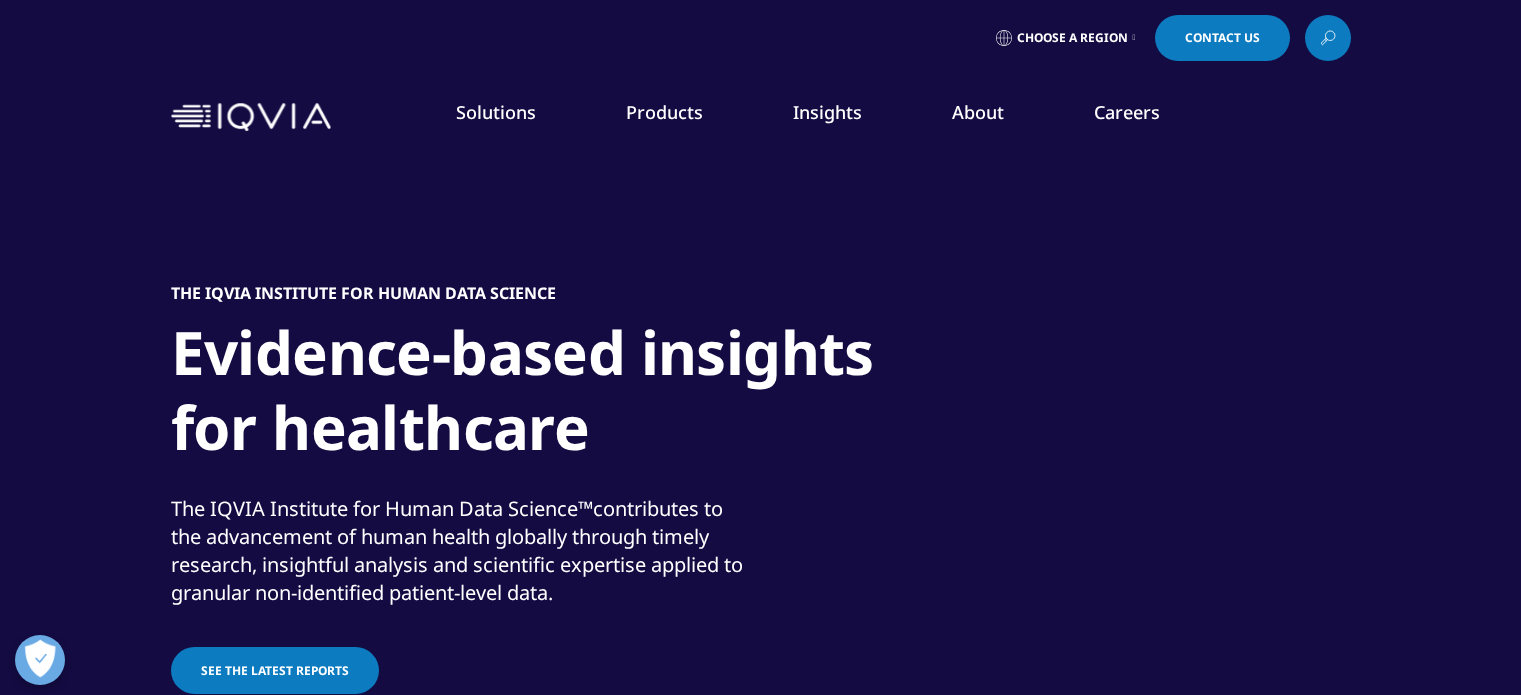 scroll, scrollTop: 0, scrollLeft: 0, axis: both 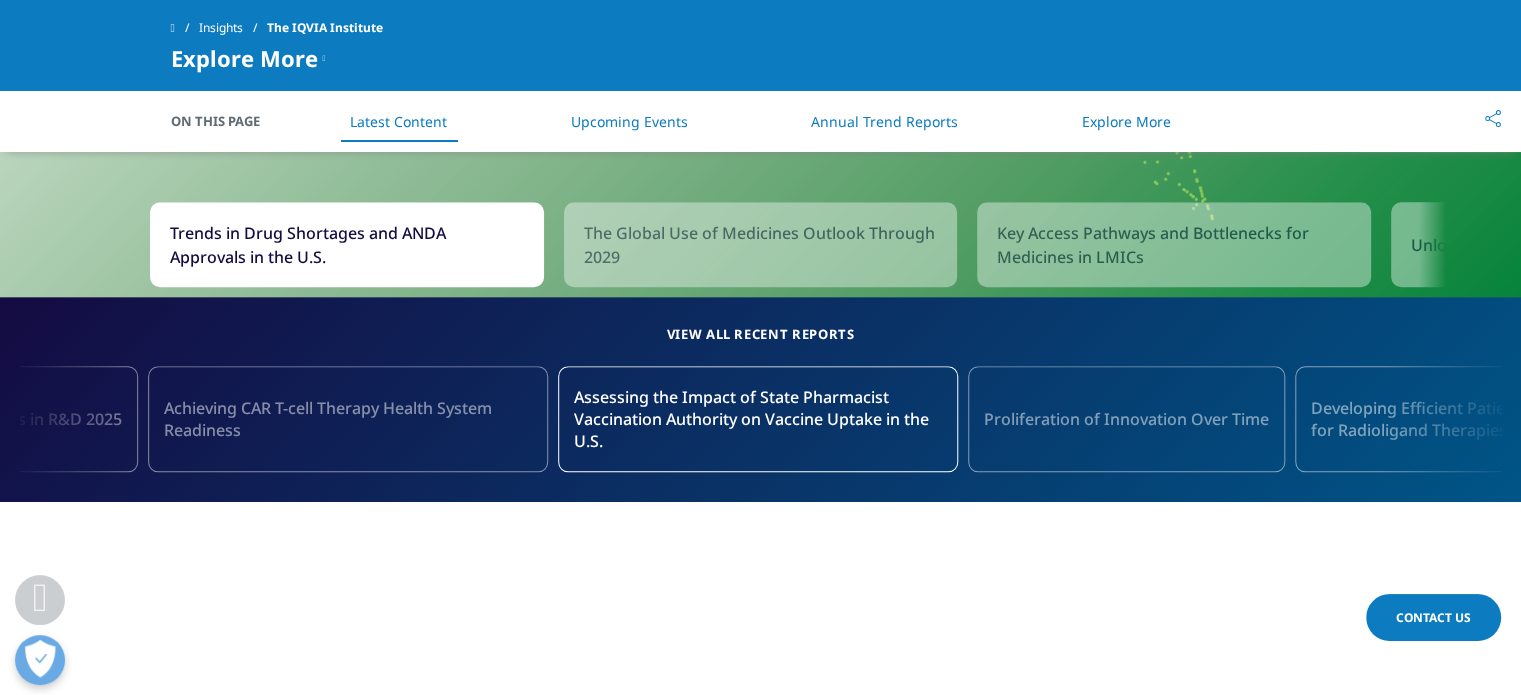 click on "The Global Use of Medicines Outlook Through 2029" at bounding box center (761, 245) 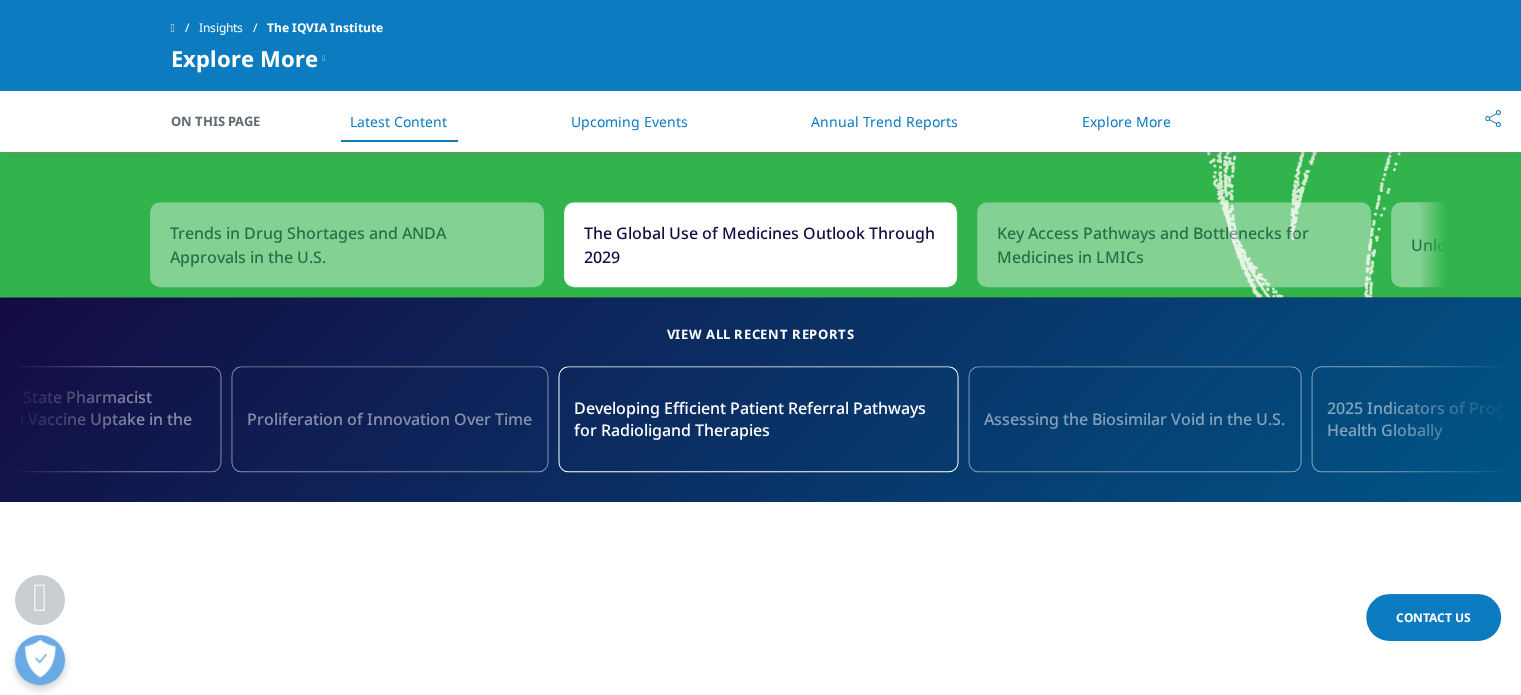 click on "The Global Use of Medicines Outlook Through 2029" at bounding box center [761, 245] 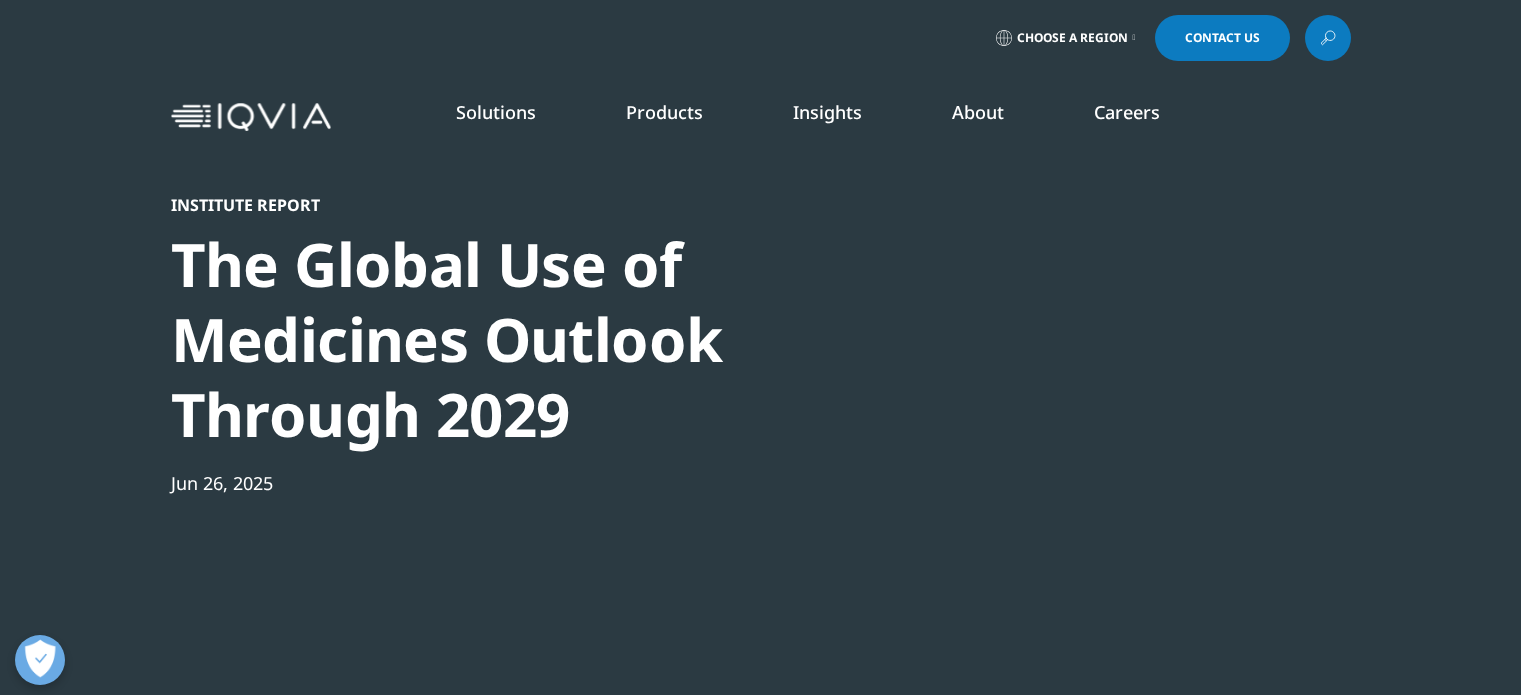 scroll, scrollTop: 0, scrollLeft: 0, axis: both 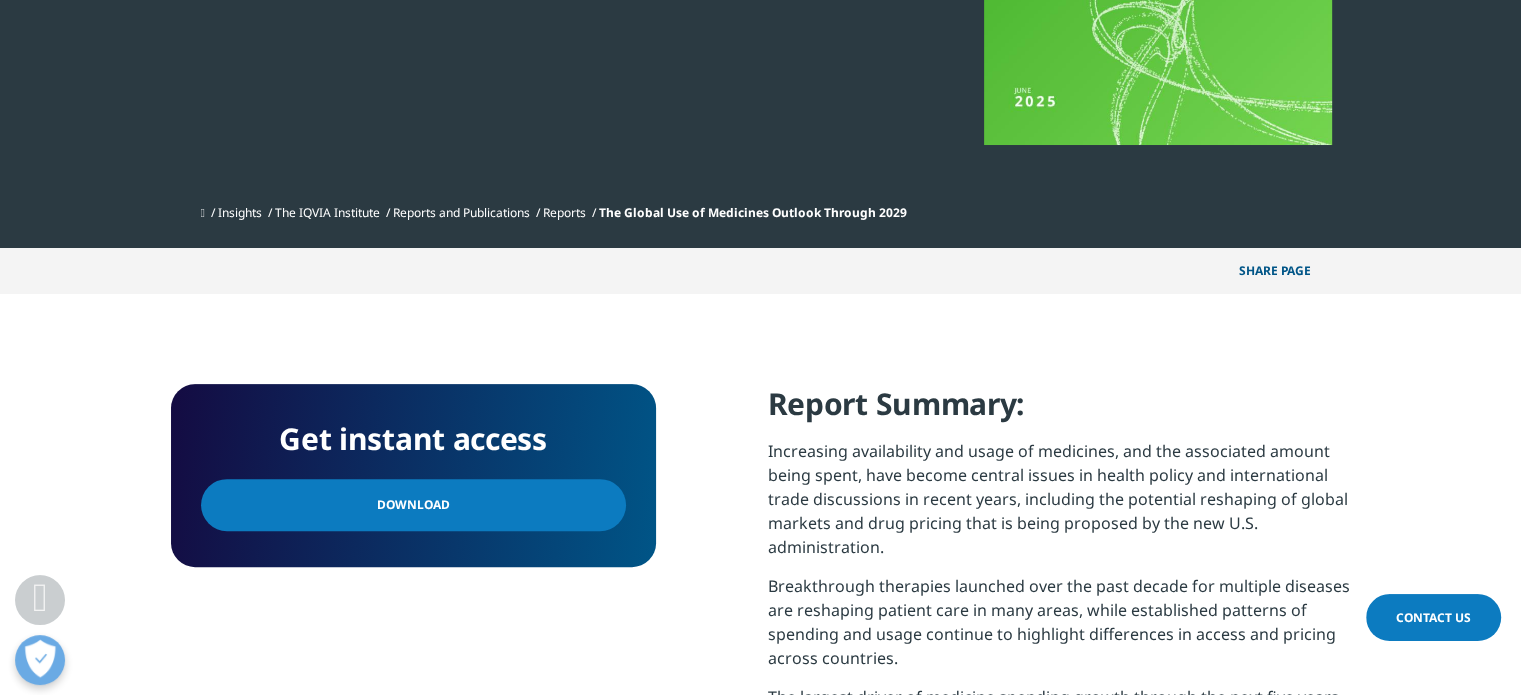 click on "Download" at bounding box center (413, 505) 